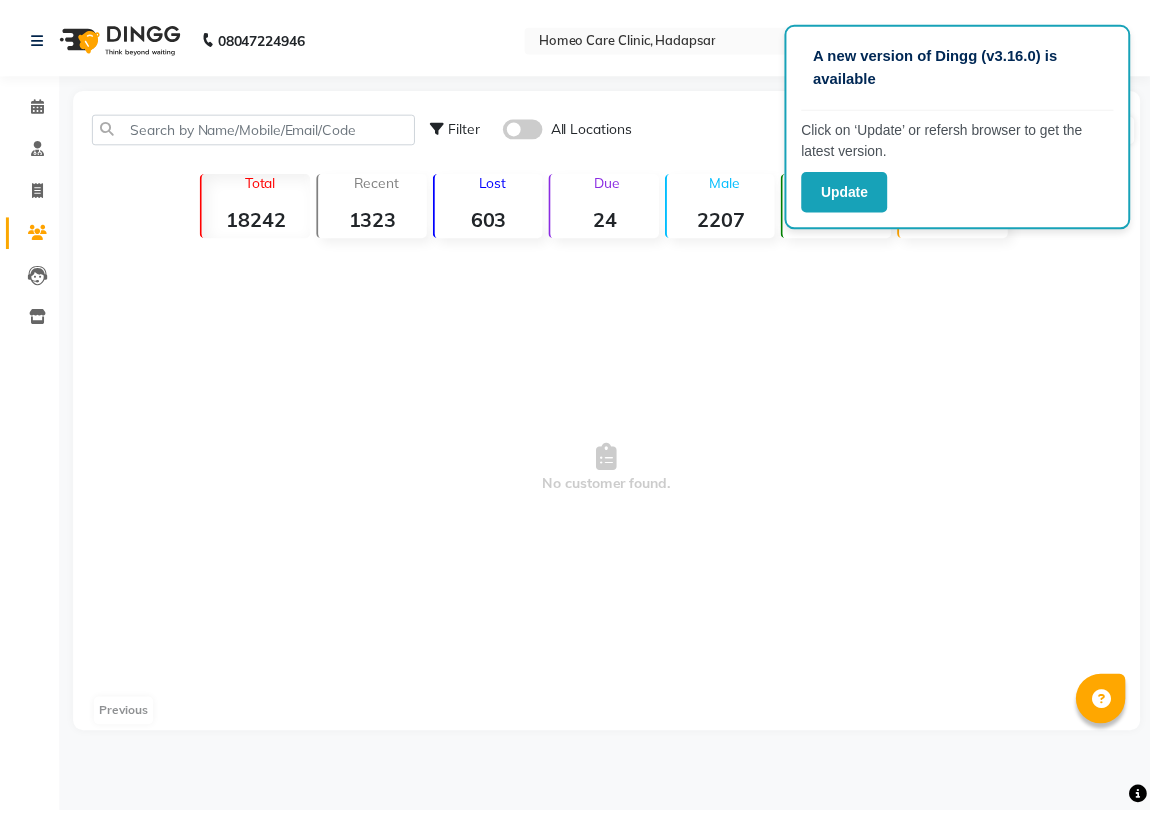 scroll, scrollTop: 0, scrollLeft: 0, axis: both 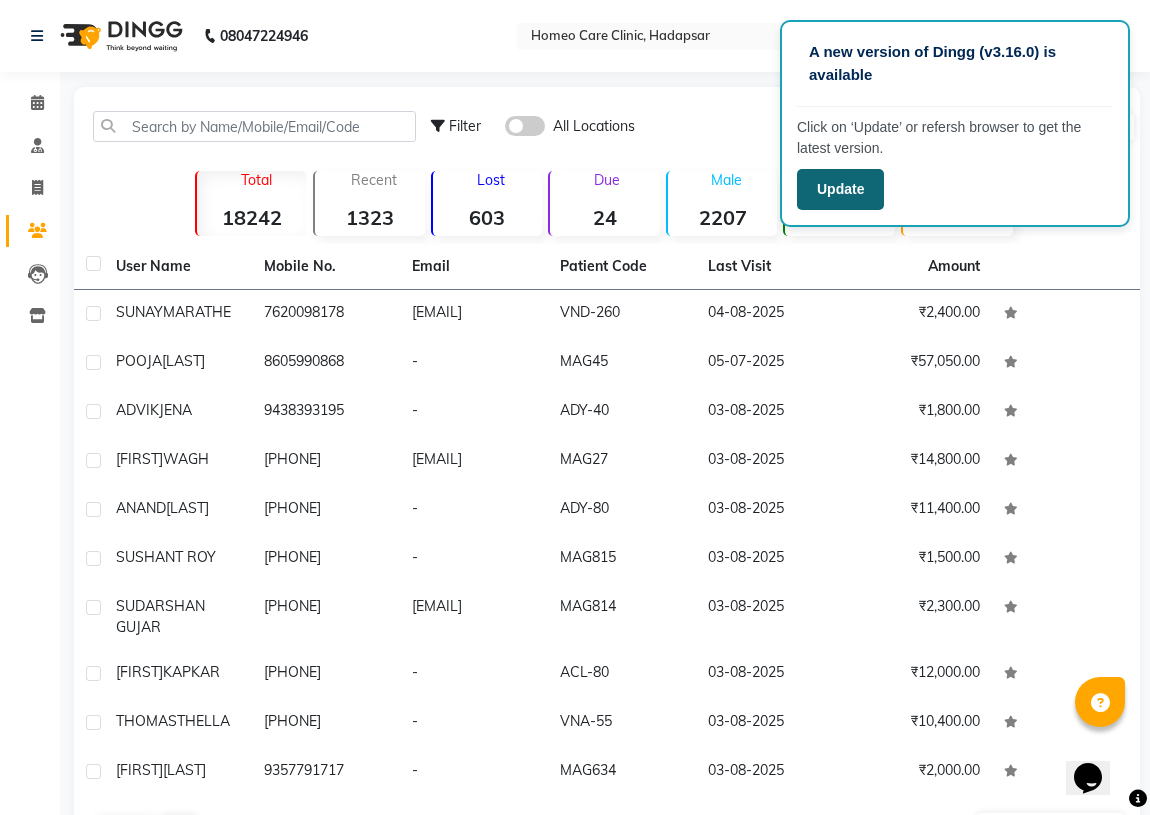 click on "Update" 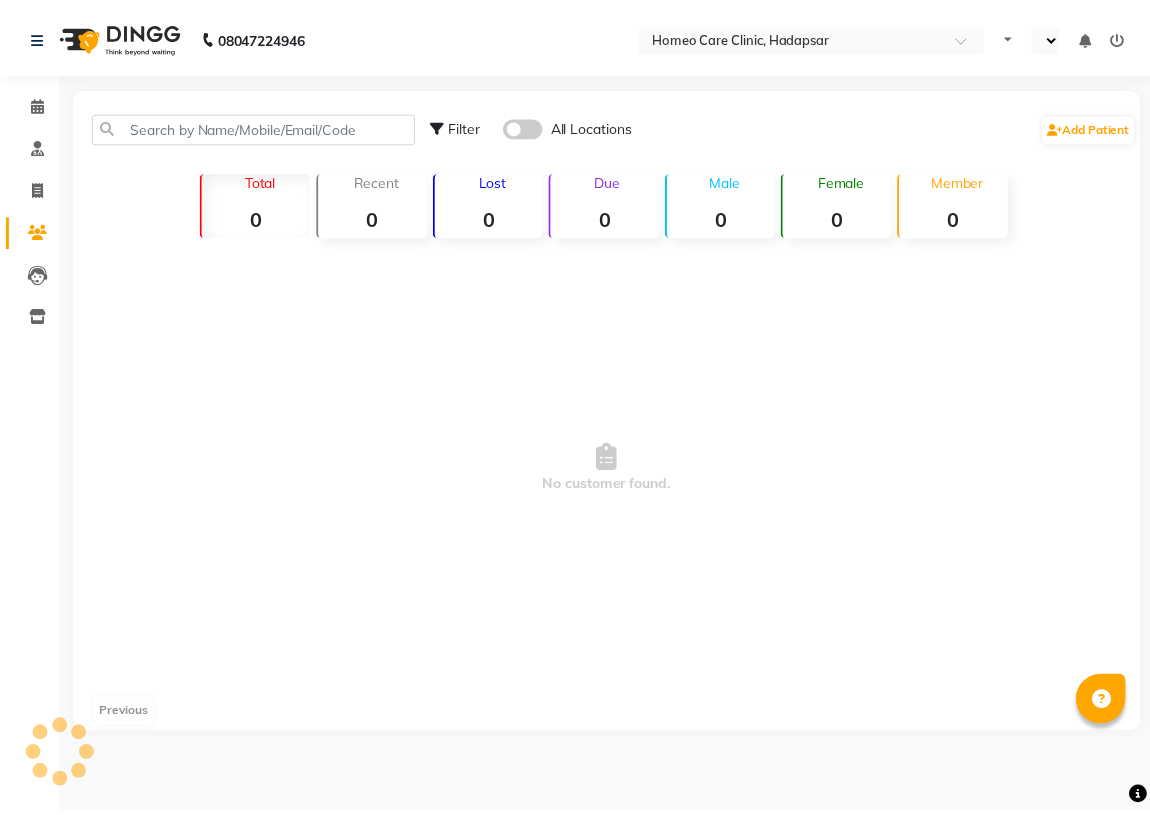 scroll, scrollTop: 0, scrollLeft: 0, axis: both 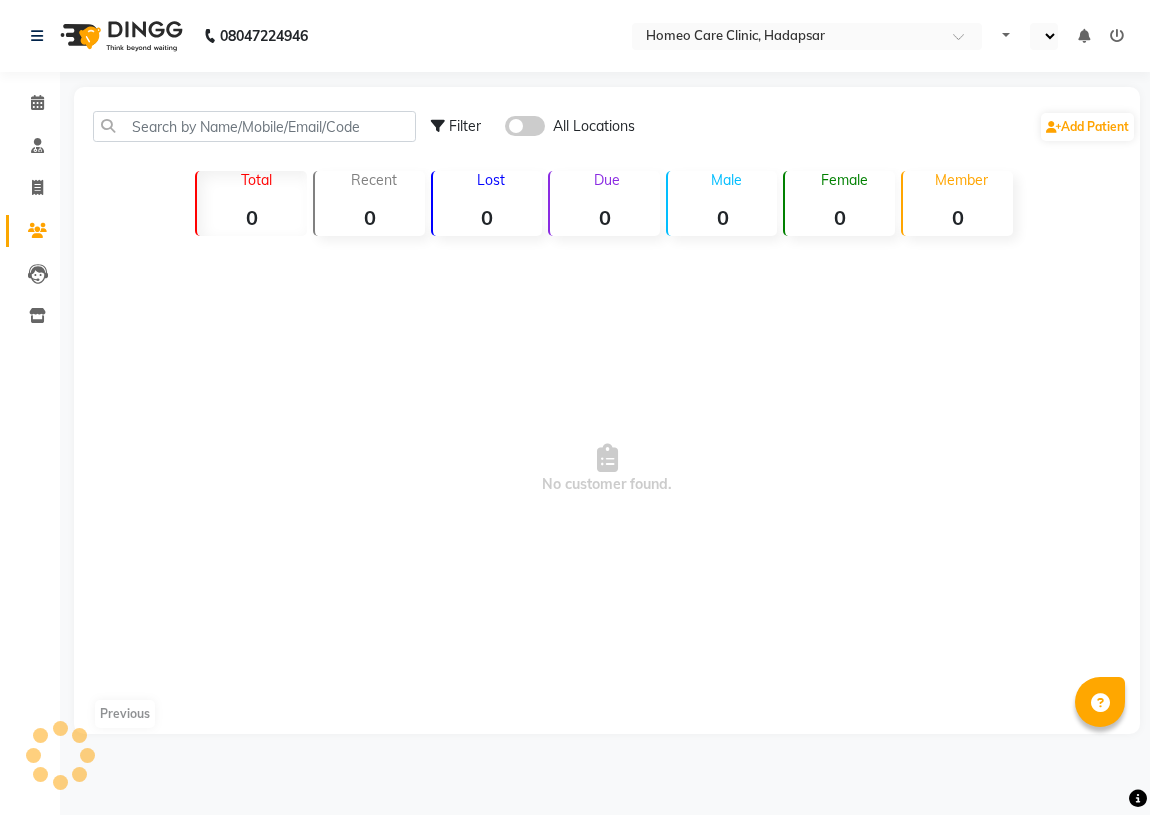 select on "en" 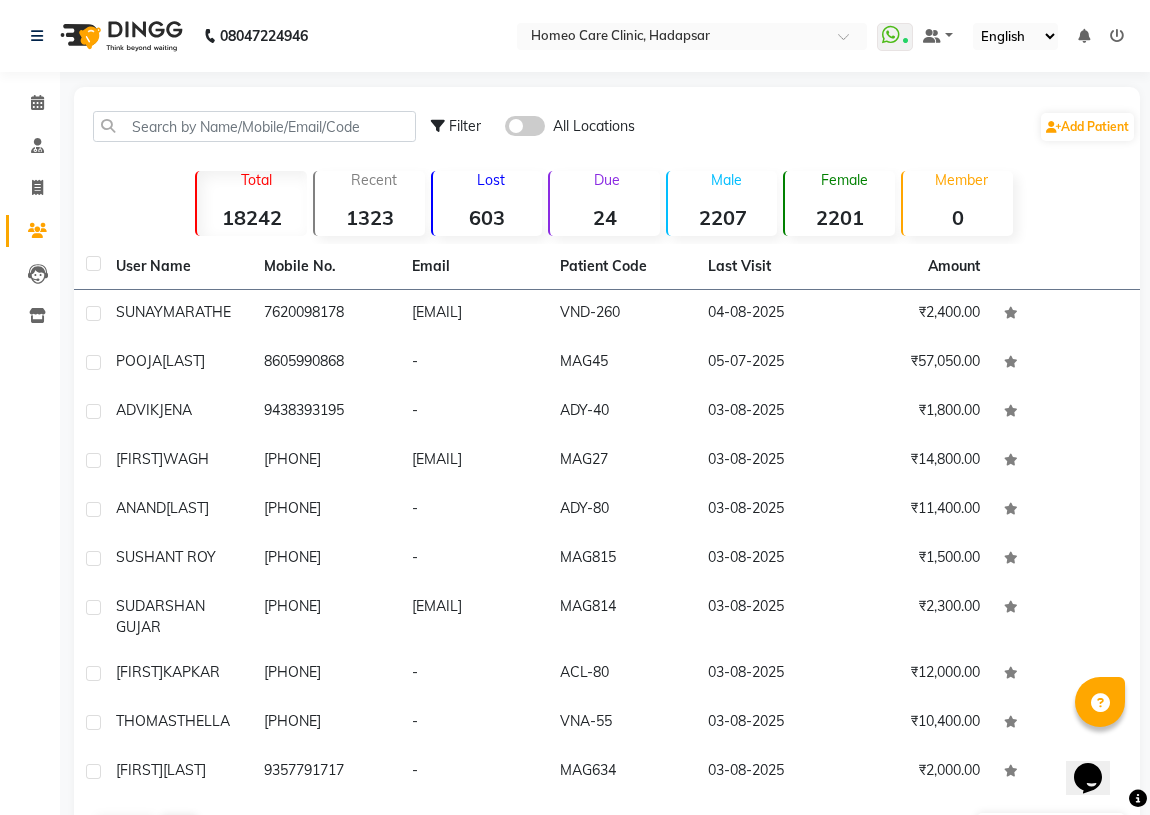 scroll, scrollTop: 0, scrollLeft: 0, axis: both 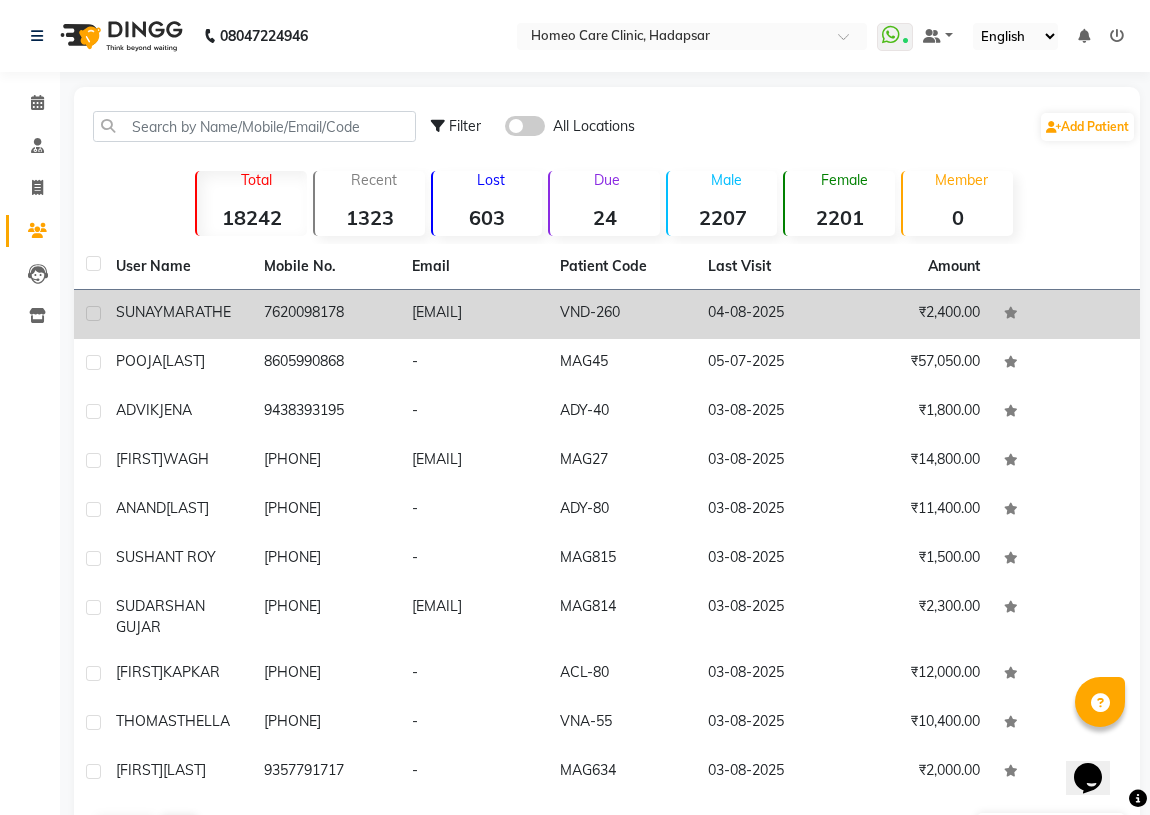 click on "MARATHE" 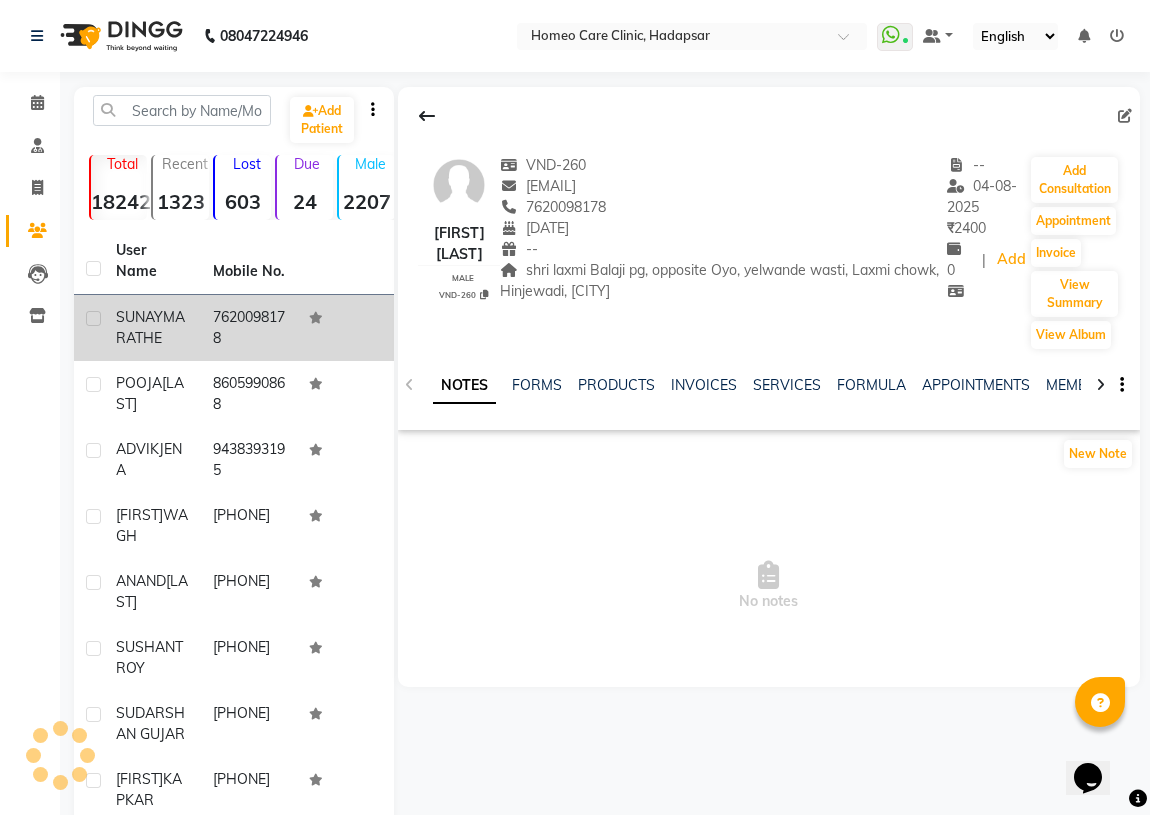 click on "SUNAY" 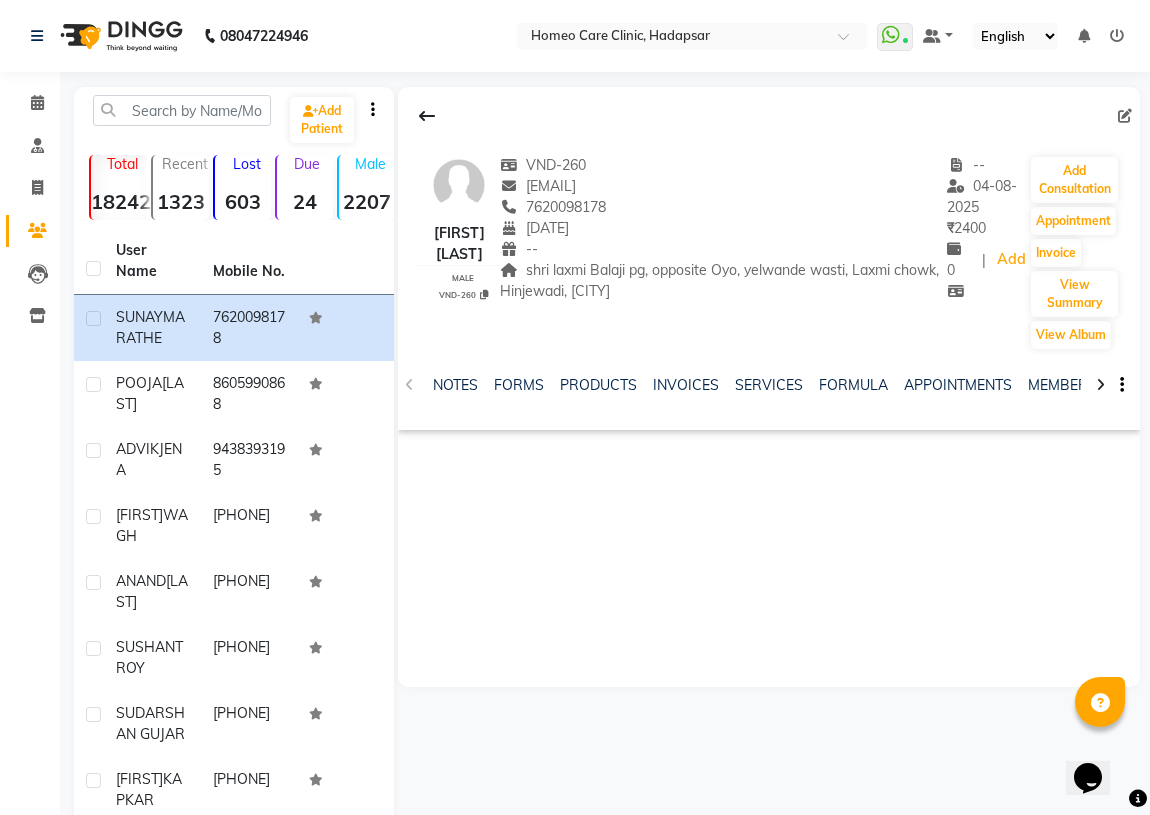 drag, startPoint x: 540, startPoint y: 206, endPoint x: 630, endPoint y: 199, distance: 90.27181 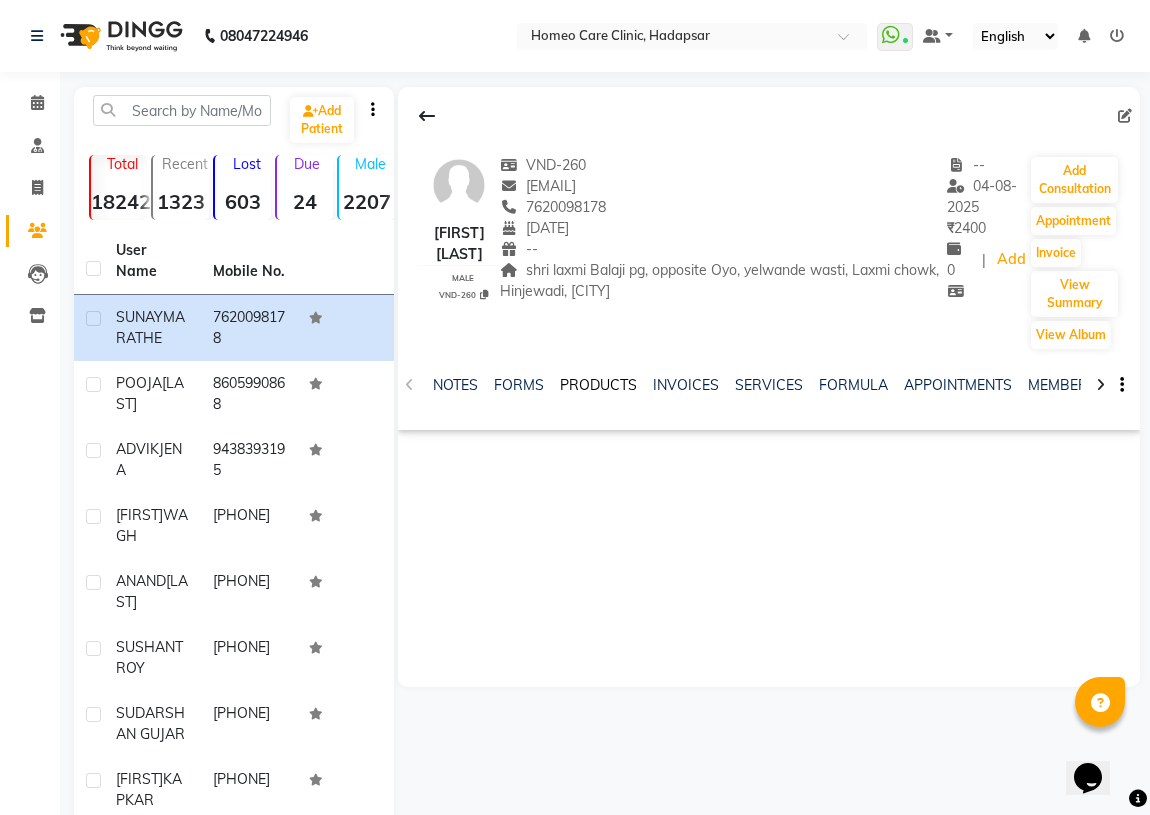 click on "PRODUCTS" 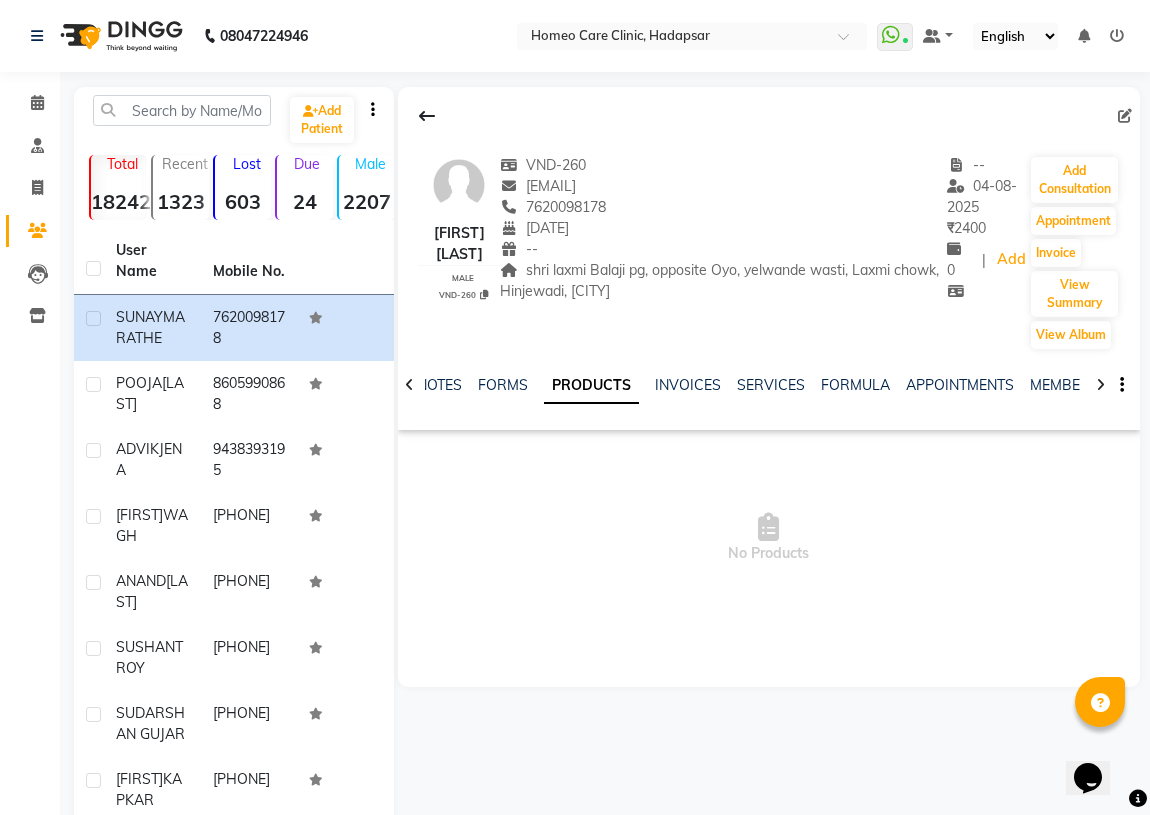 click on "No Products" at bounding box center (769, 538) 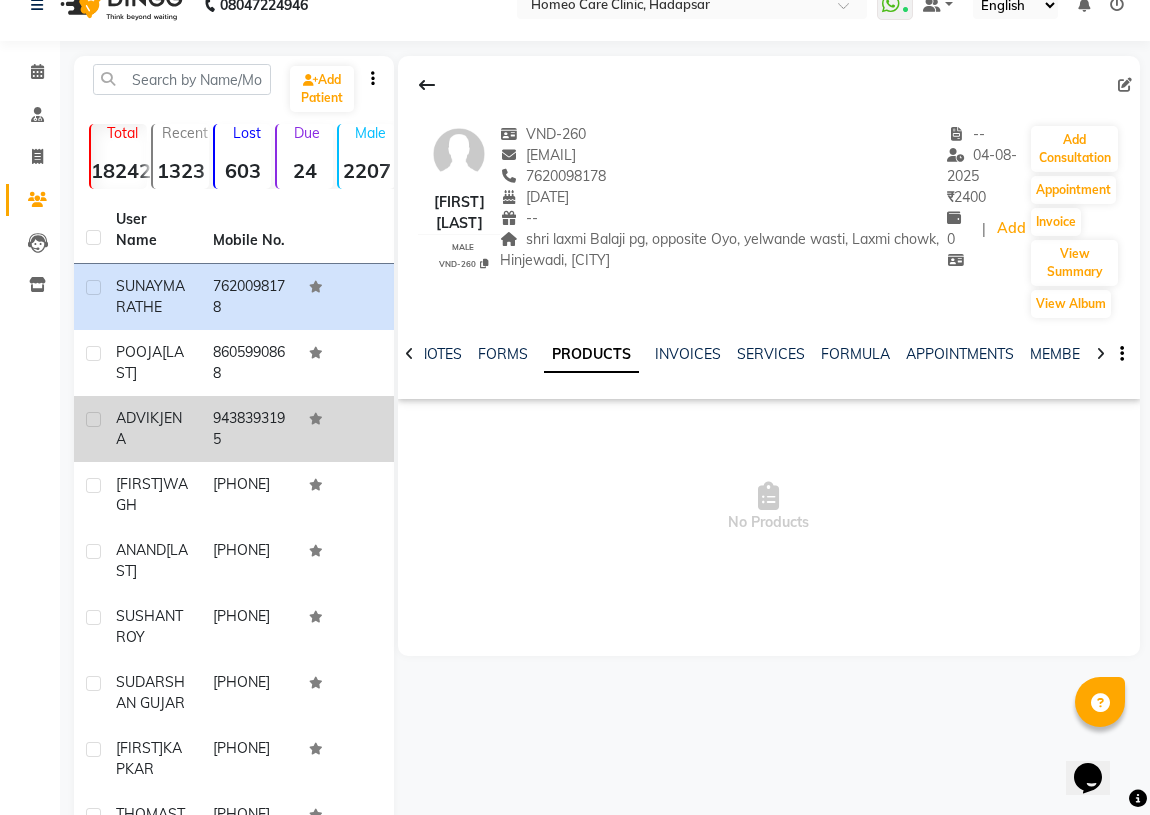 scroll, scrollTop: 0, scrollLeft: 0, axis: both 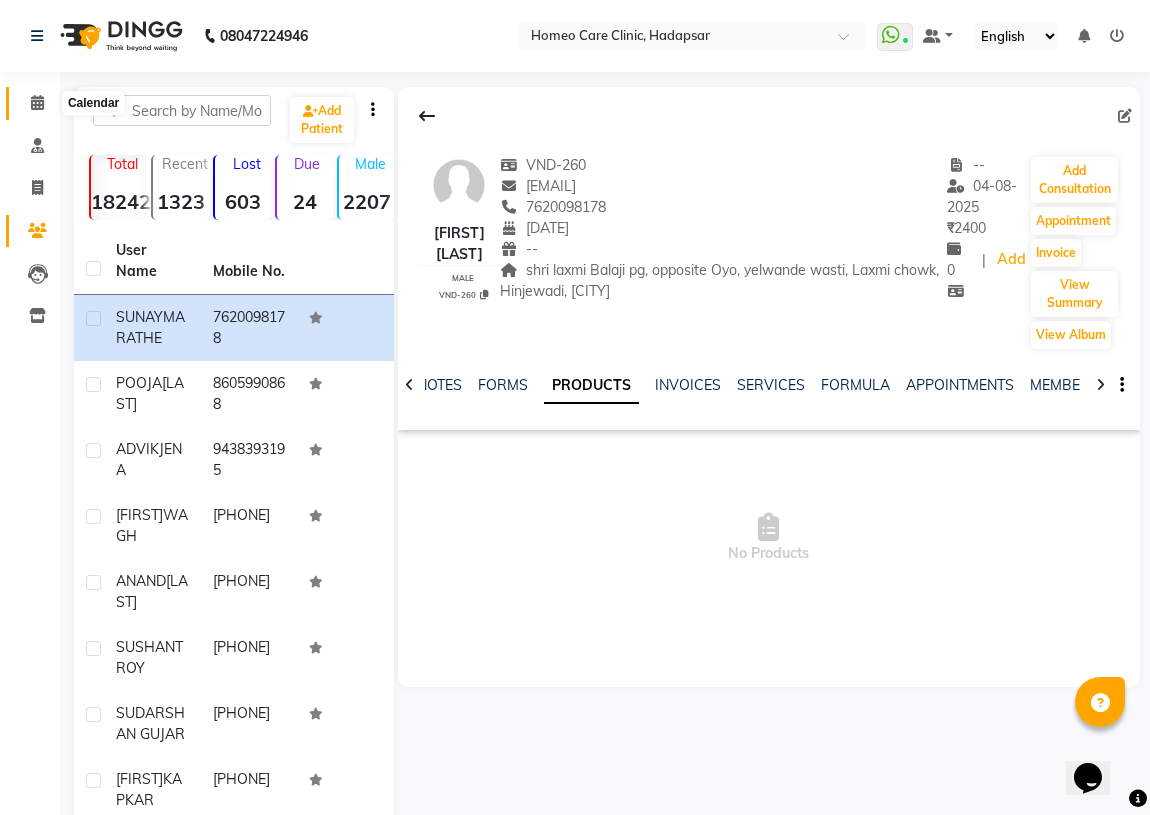 click 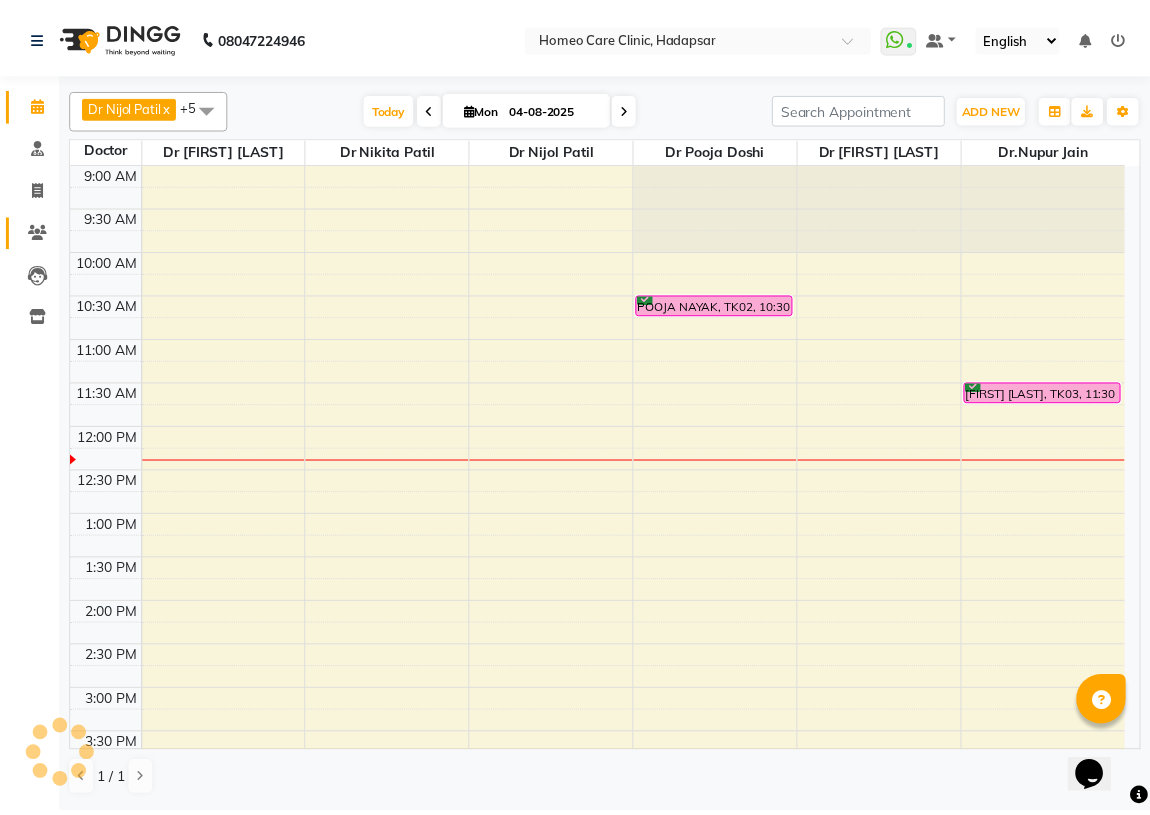 scroll, scrollTop: 0, scrollLeft: 0, axis: both 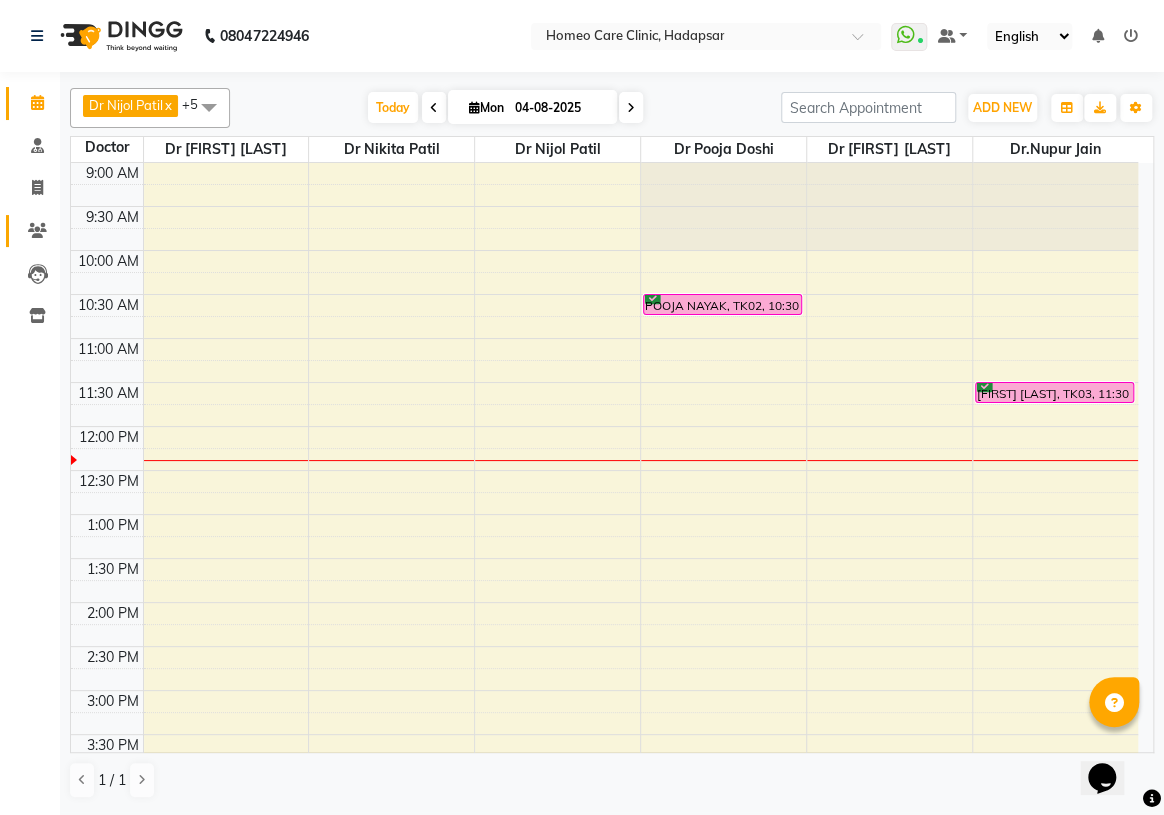 click on "Patients" 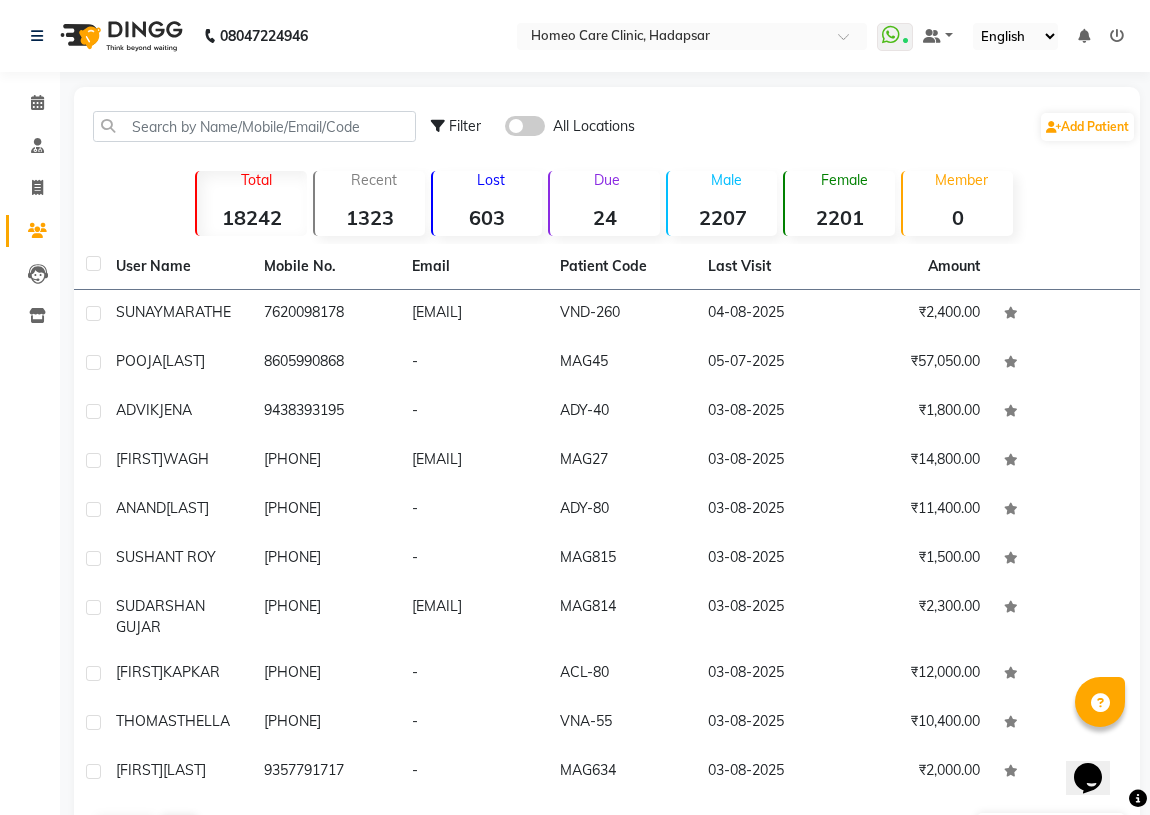 drag, startPoint x: 710, startPoint y: 266, endPoint x: 754, endPoint y: 6, distance: 263.6968 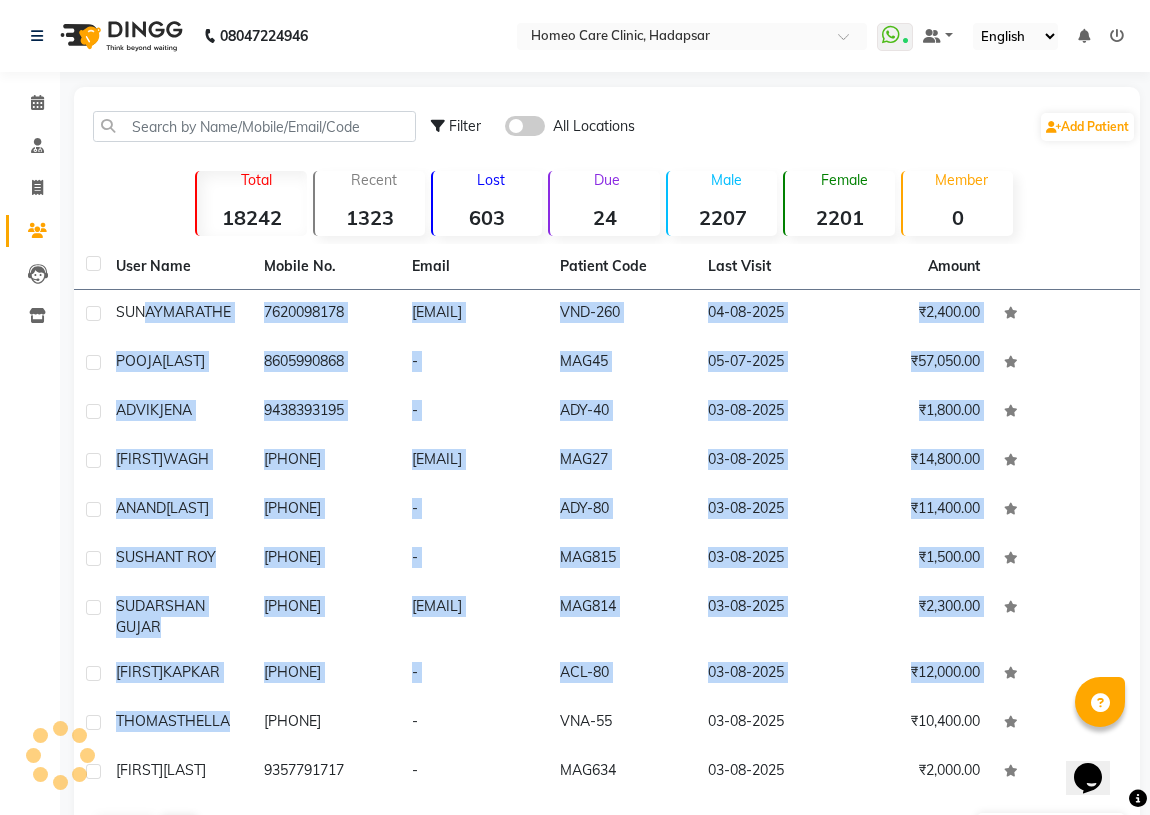 scroll, scrollTop: 100, scrollLeft: 0, axis: vertical 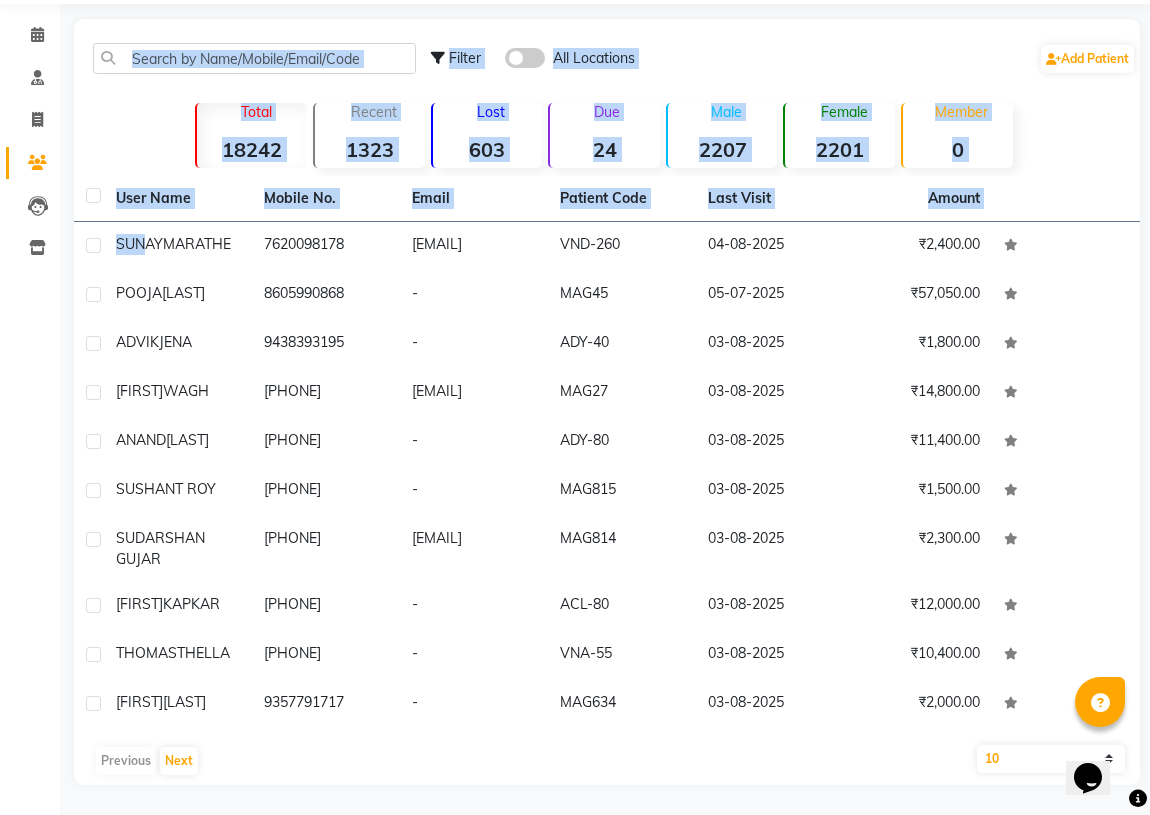 drag, startPoint x: 149, startPoint y: 300, endPoint x: 28, endPoint y: 19, distance: 305.94443 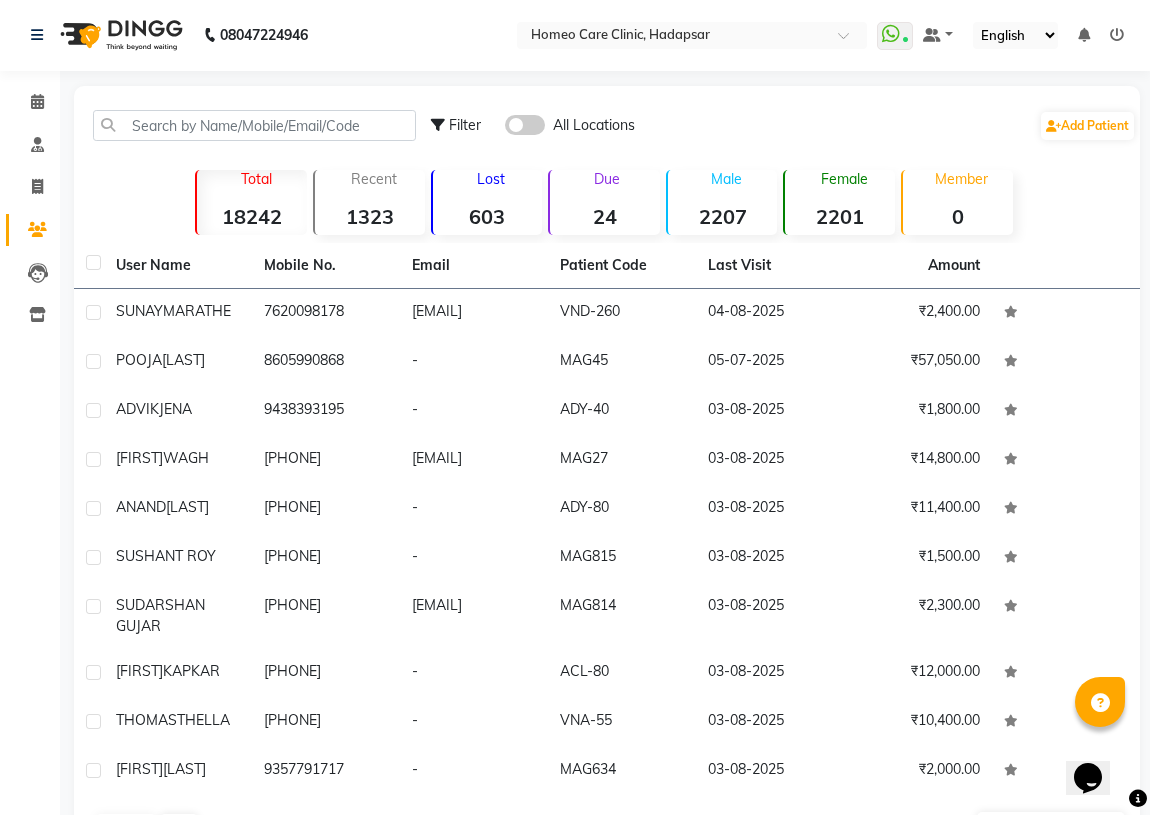 scroll, scrollTop: 0, scrollLeft: 0, axis: both 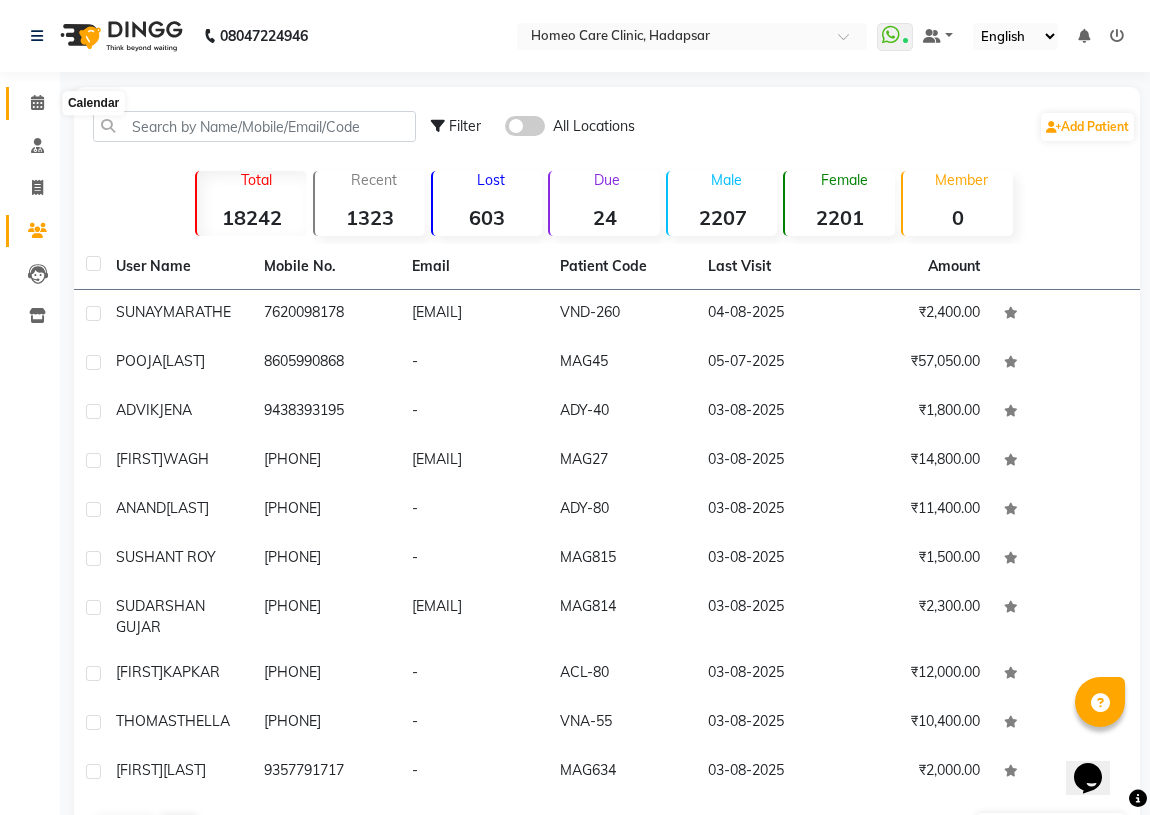 click 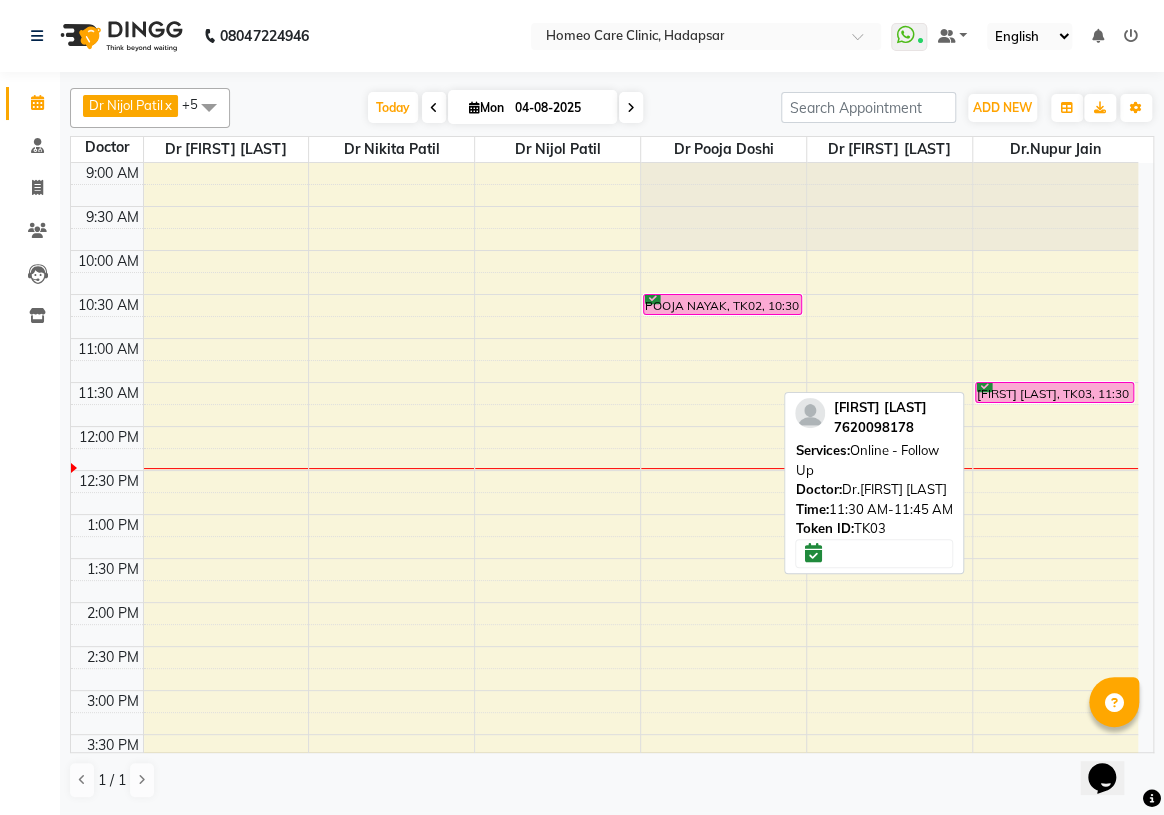 click on "[FIRST] [LAST], TK03, 11:30 AM-11:45 AM, Online - Follow Up" at bounding box center (1054, 392) 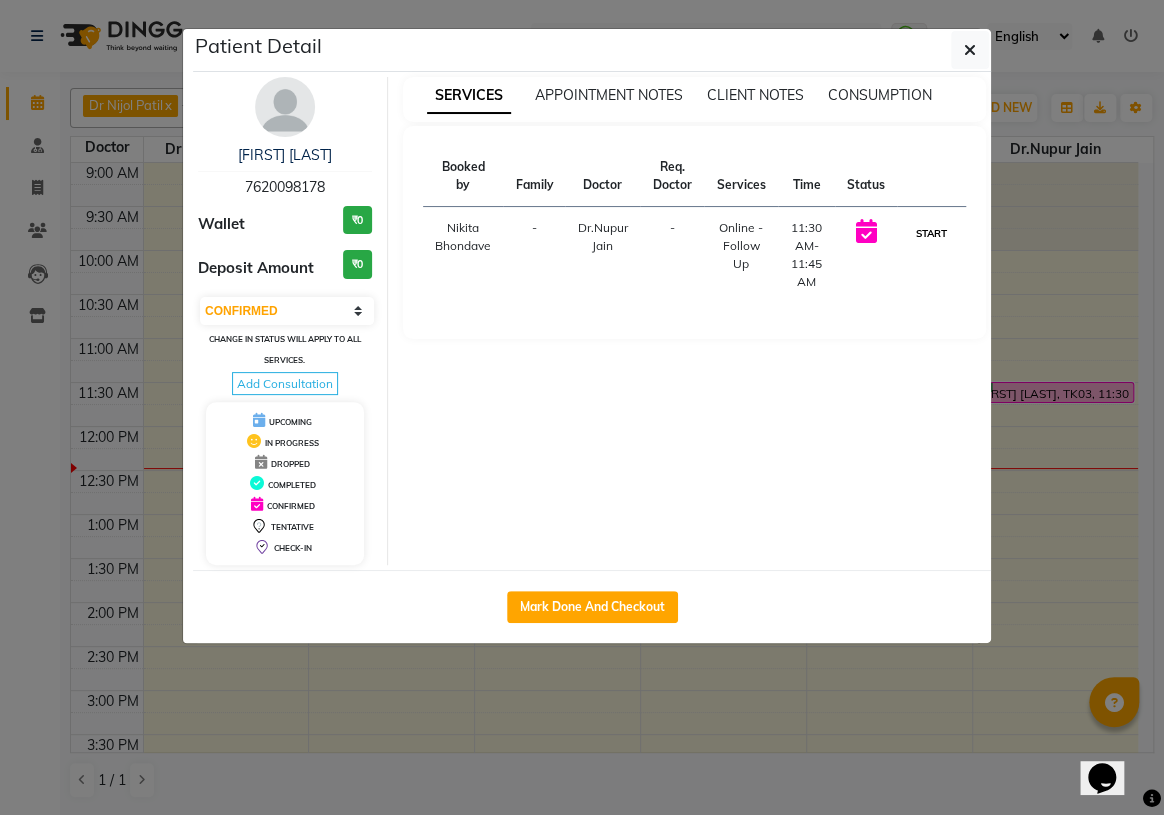 click on "START" at bounding box center [931, 233] 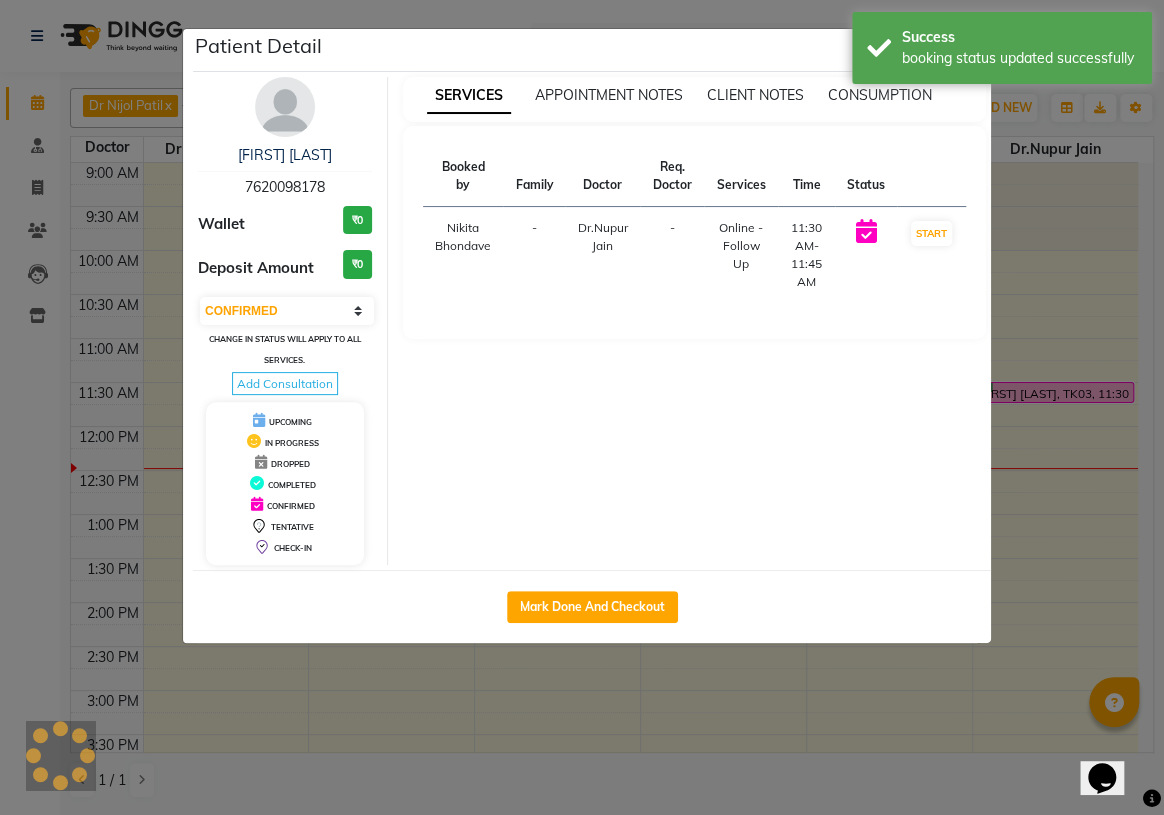 select on "1" 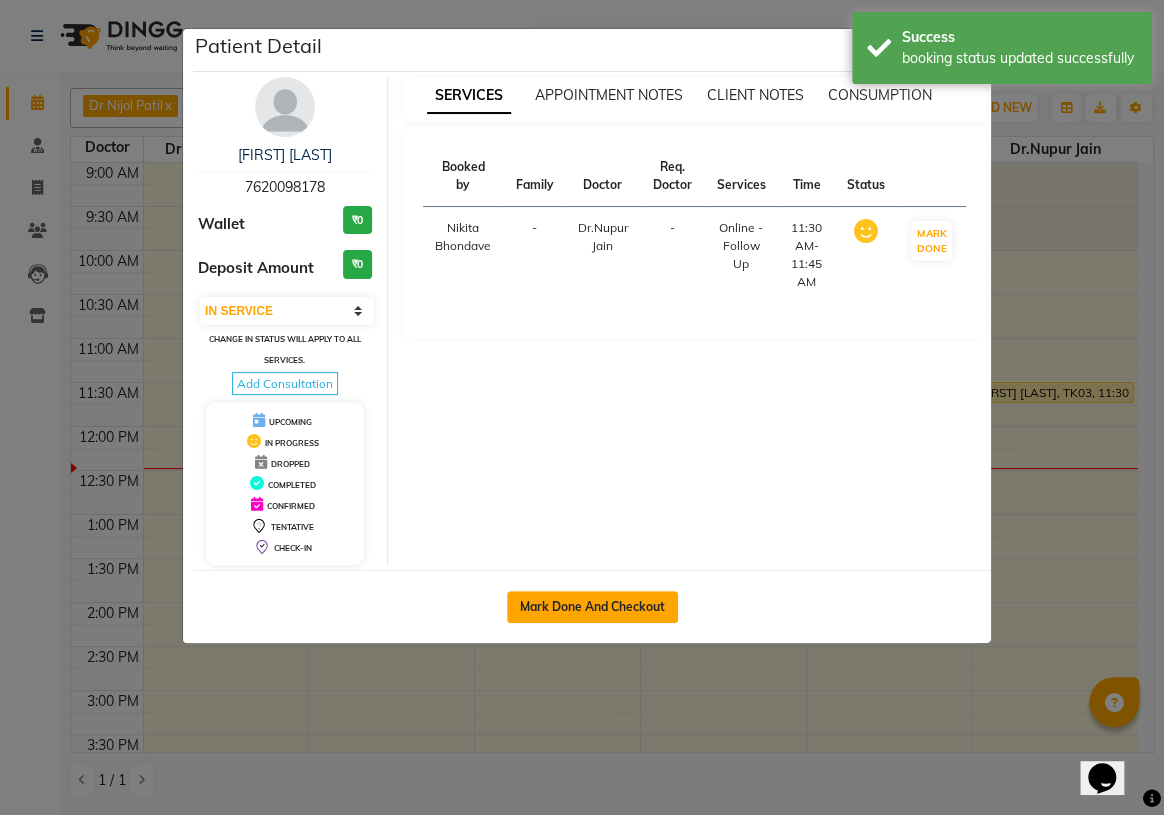 click on "Mark Done And Checkout" 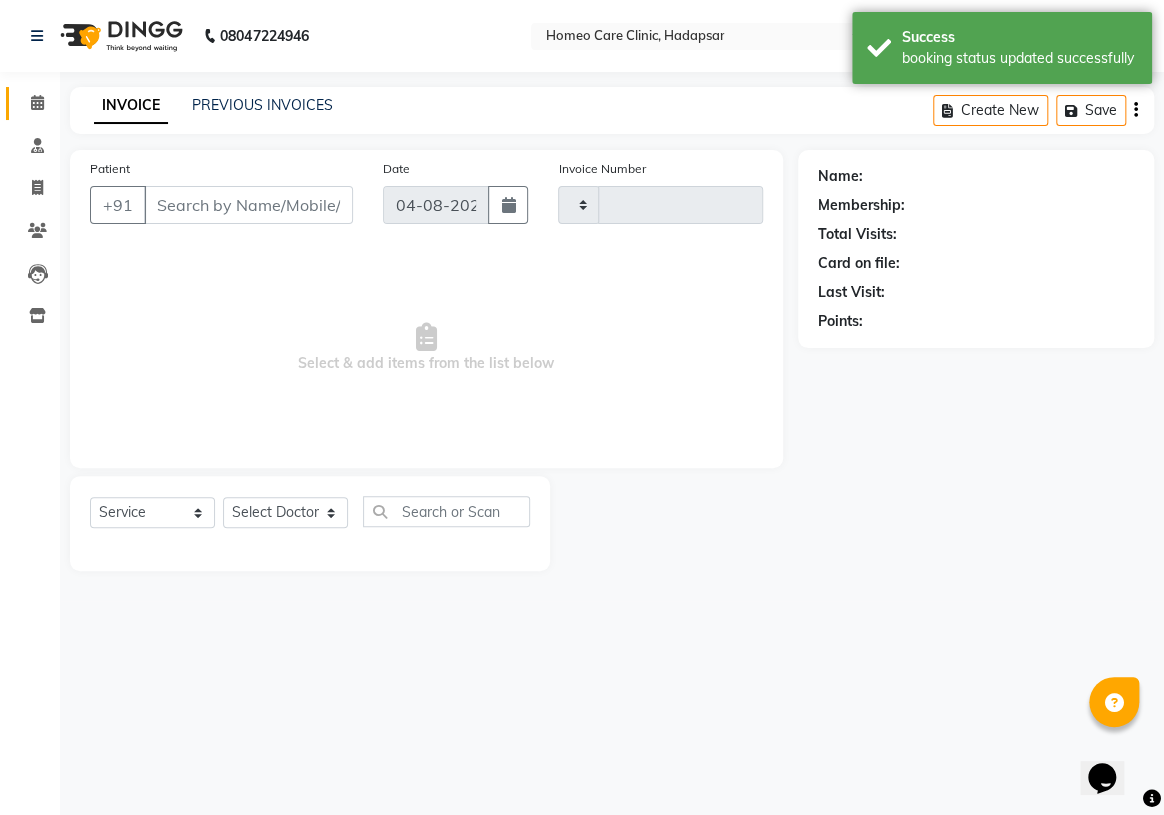 type on "2346" 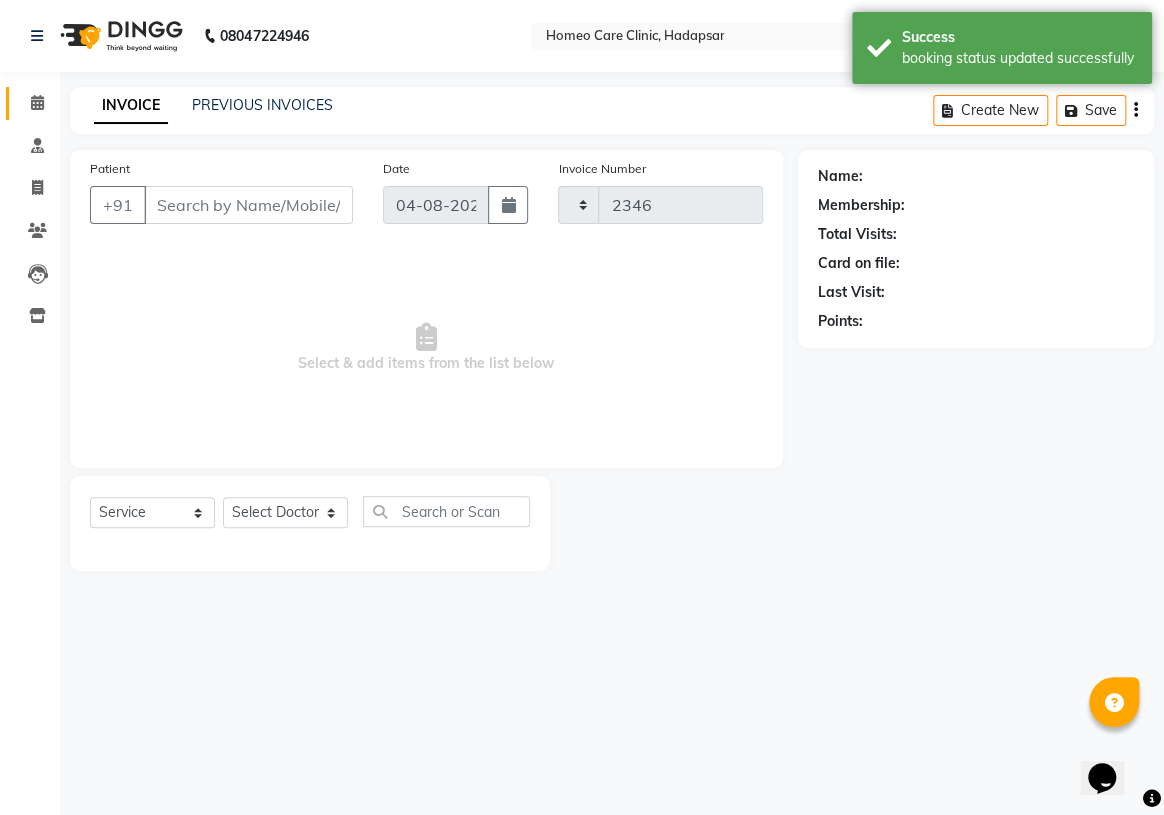 select on "3" 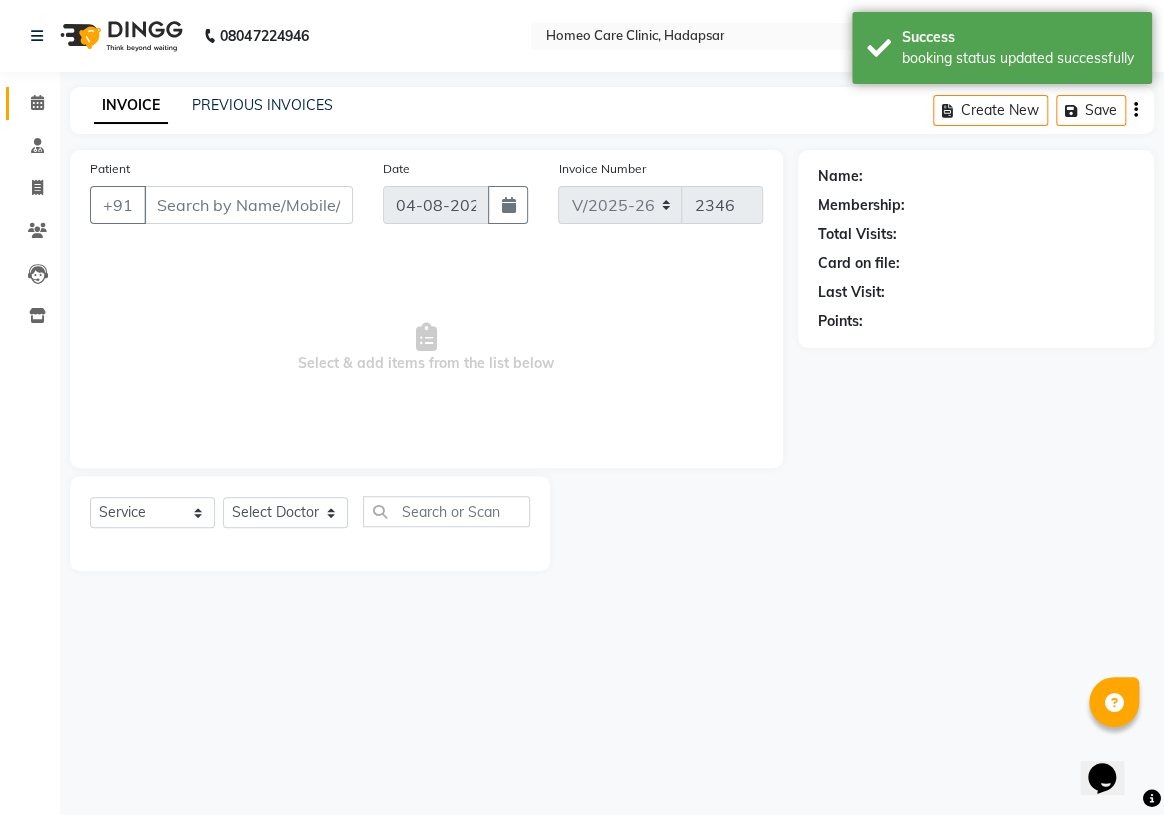 type on "7620098178" 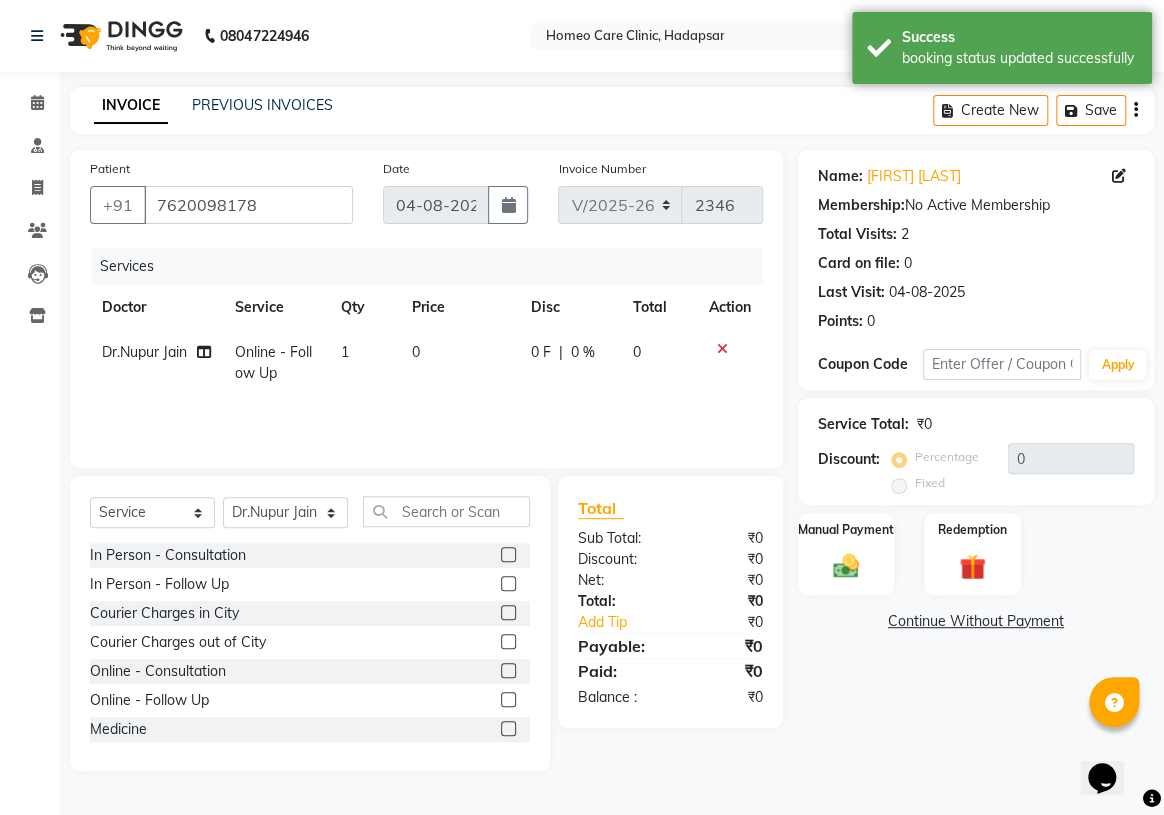 click 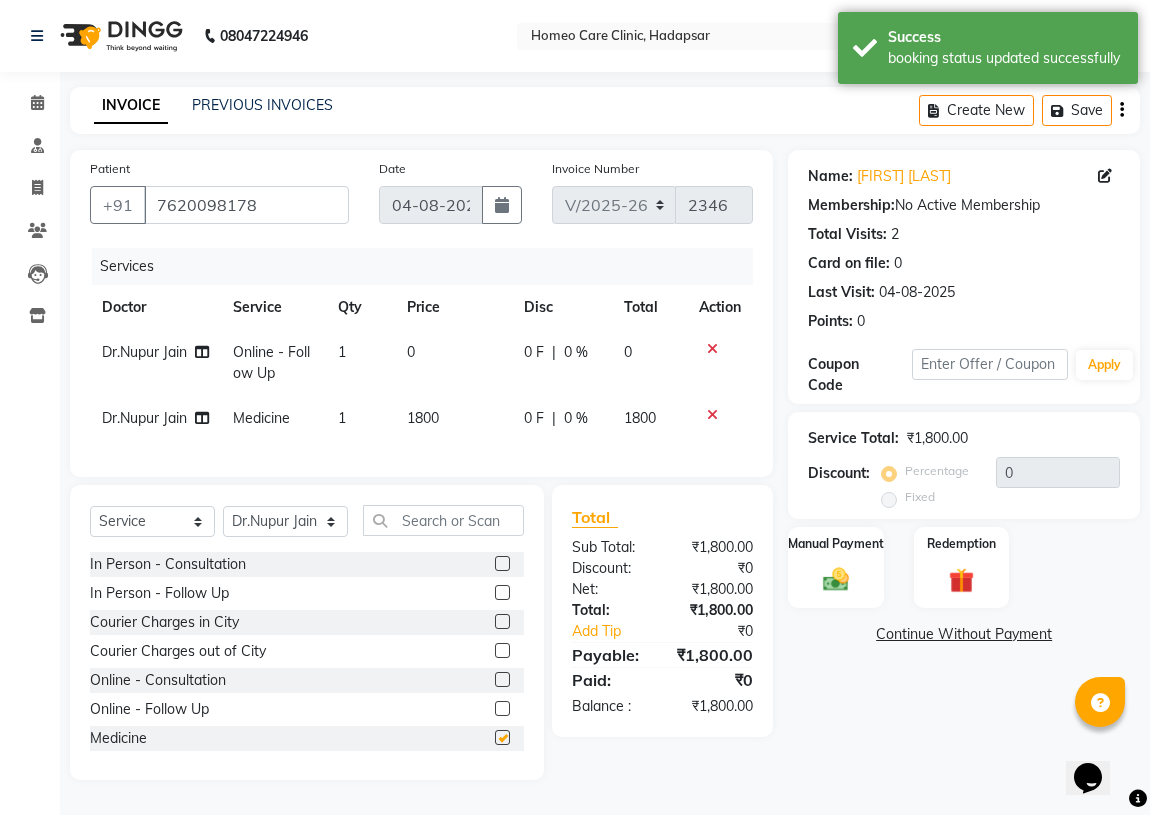 checkbox on "false" 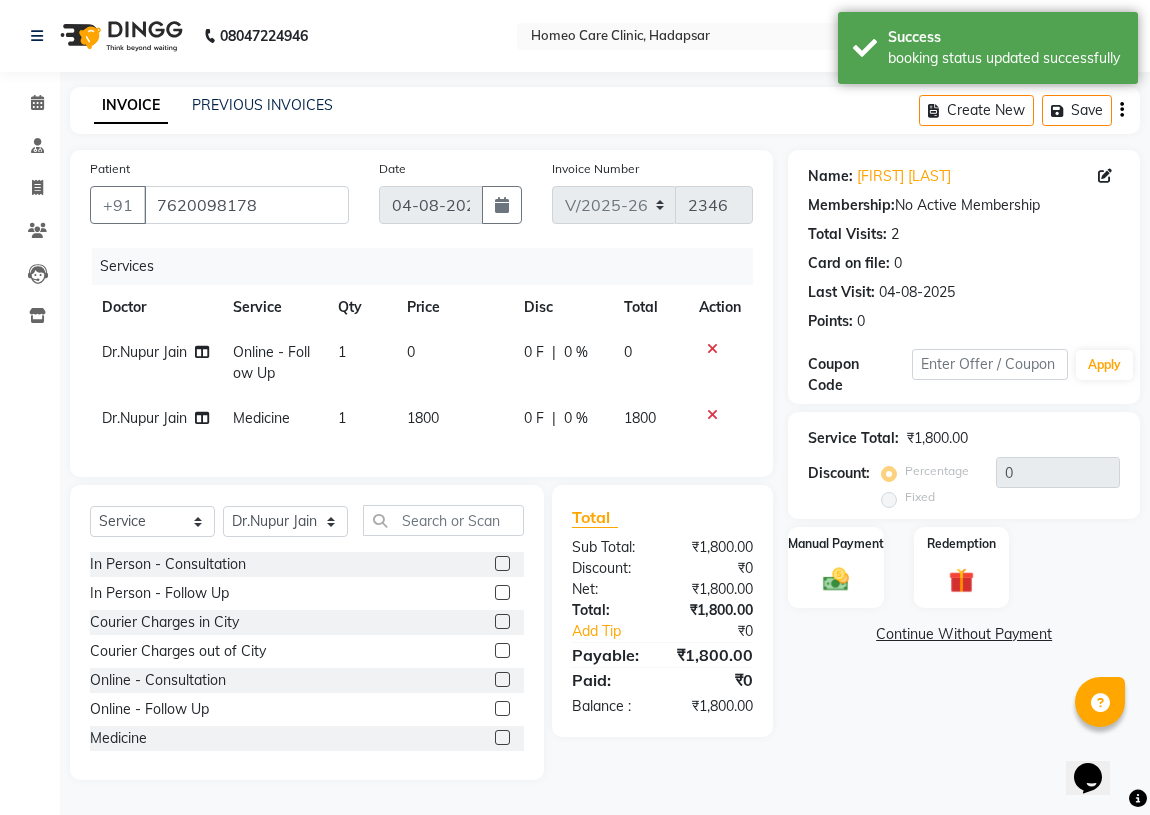click 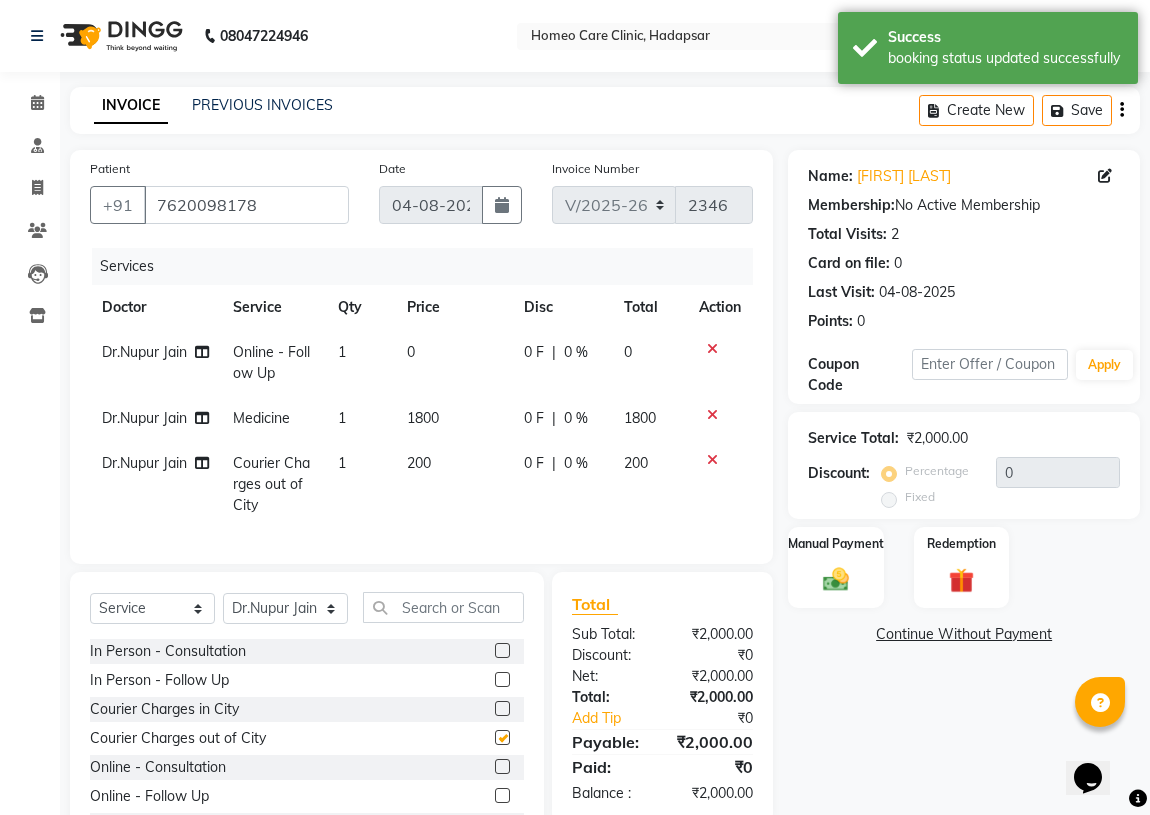 checkbox on "false" 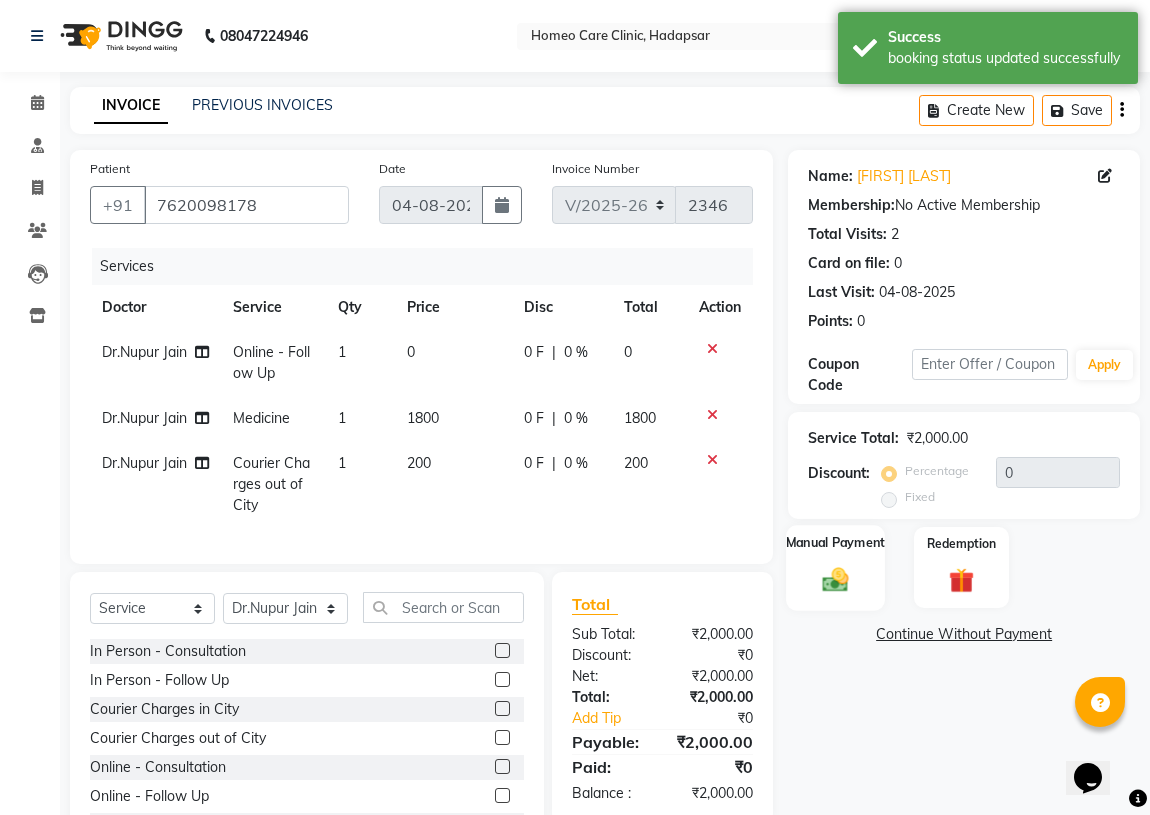 click on "Manual Payment" 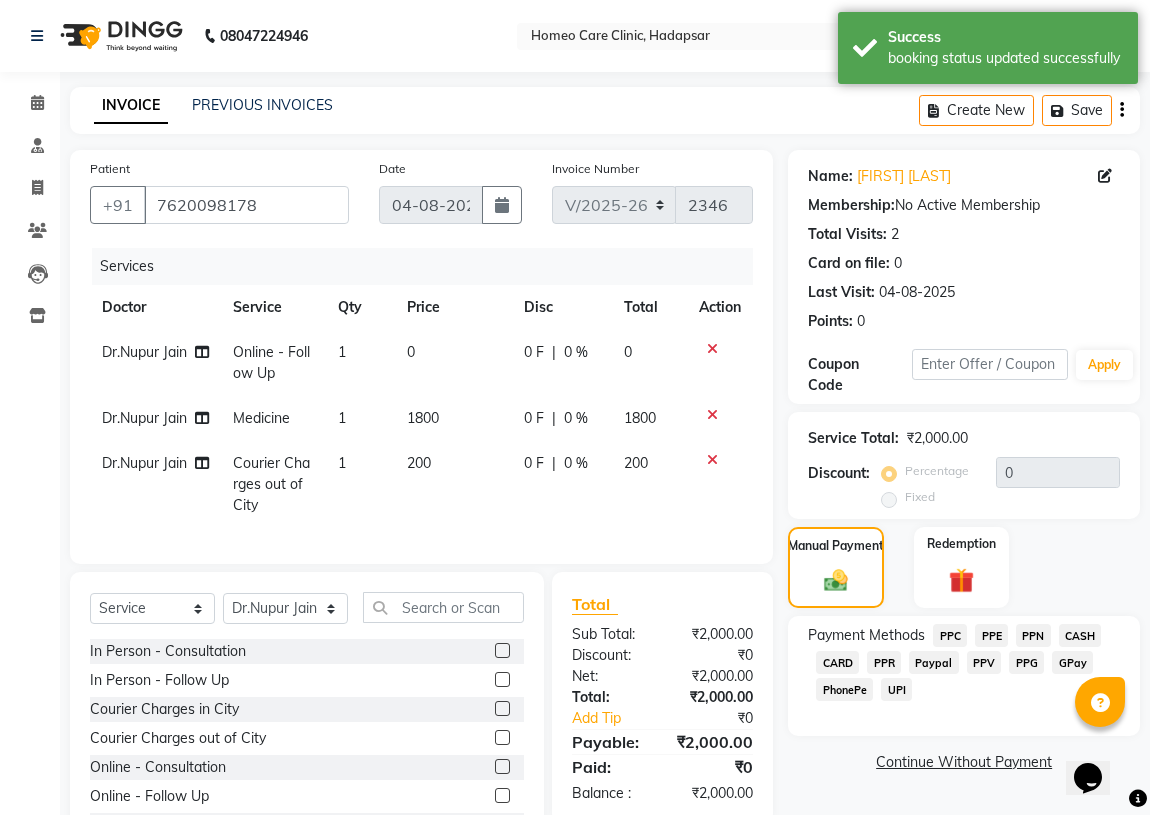 click on "PPR" 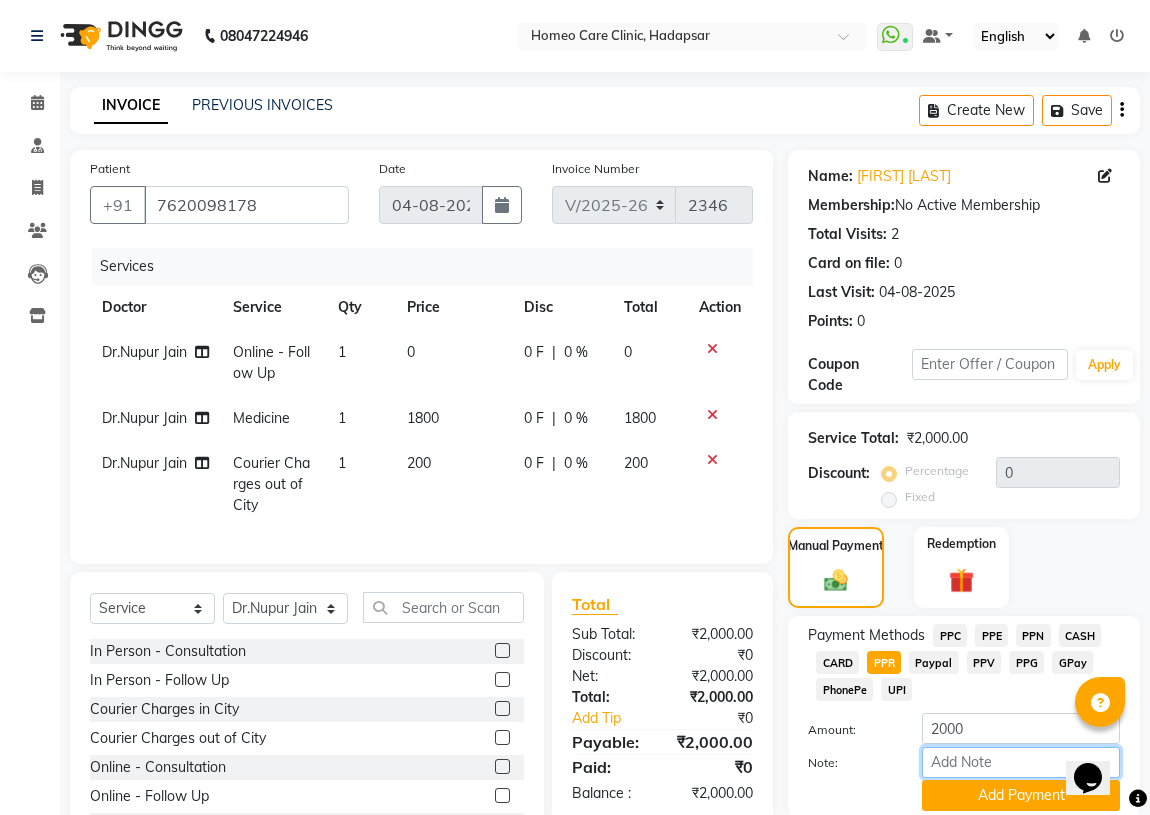 click on "Note:" at bounding box center [1021, 762] 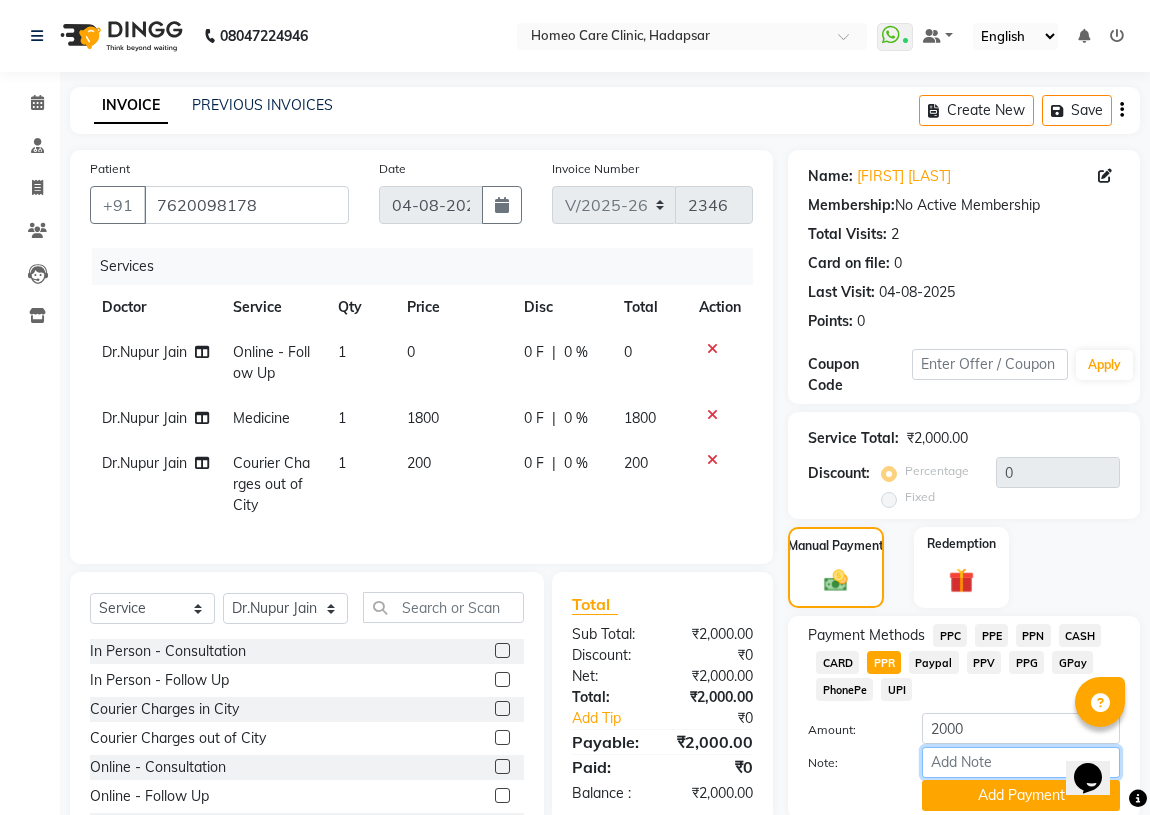 type on "PPR" 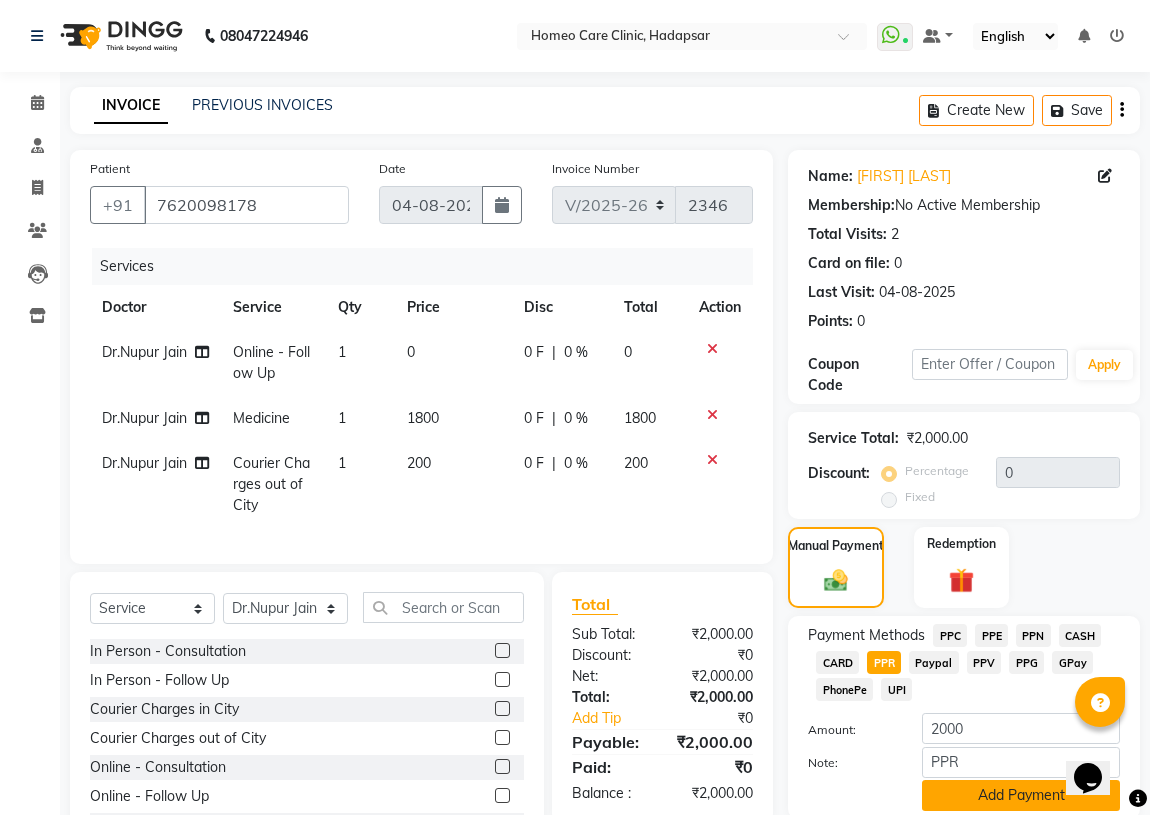 click on "Add Payment" 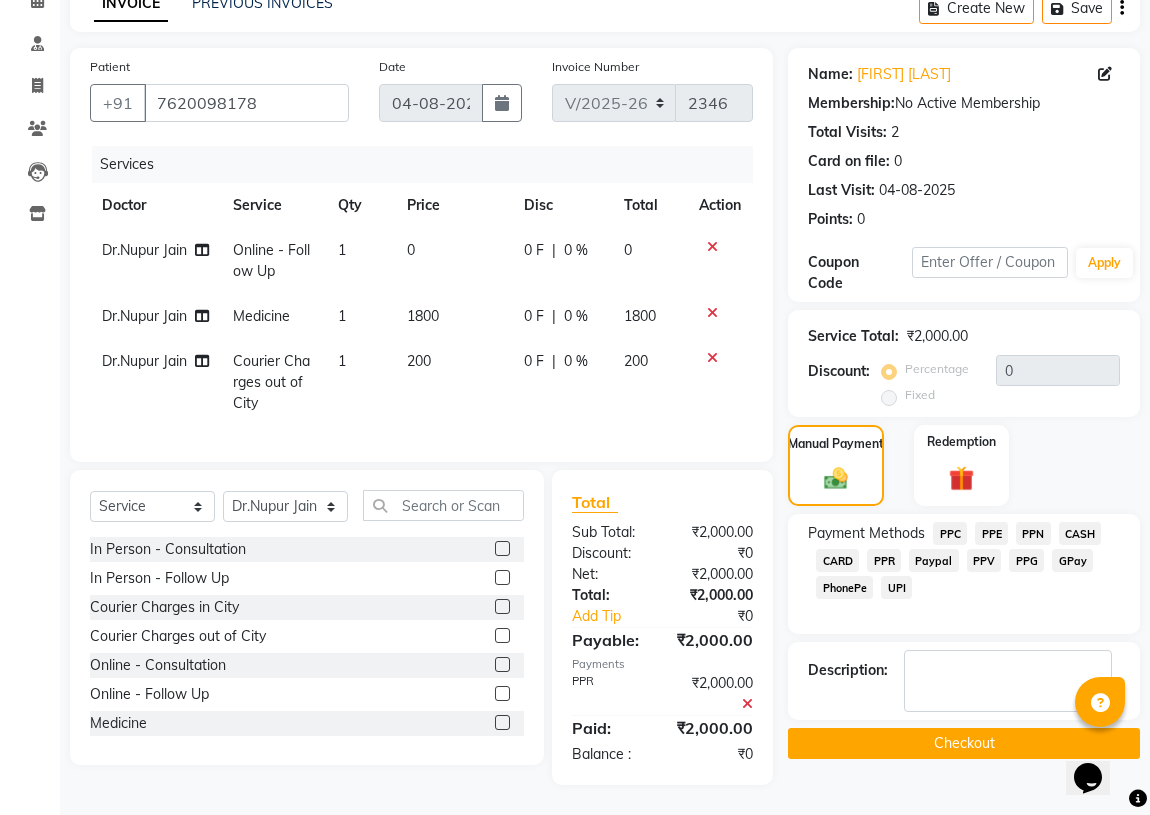 scroll, scrollTop: 115, scrollLeft: 0, axis: vertical 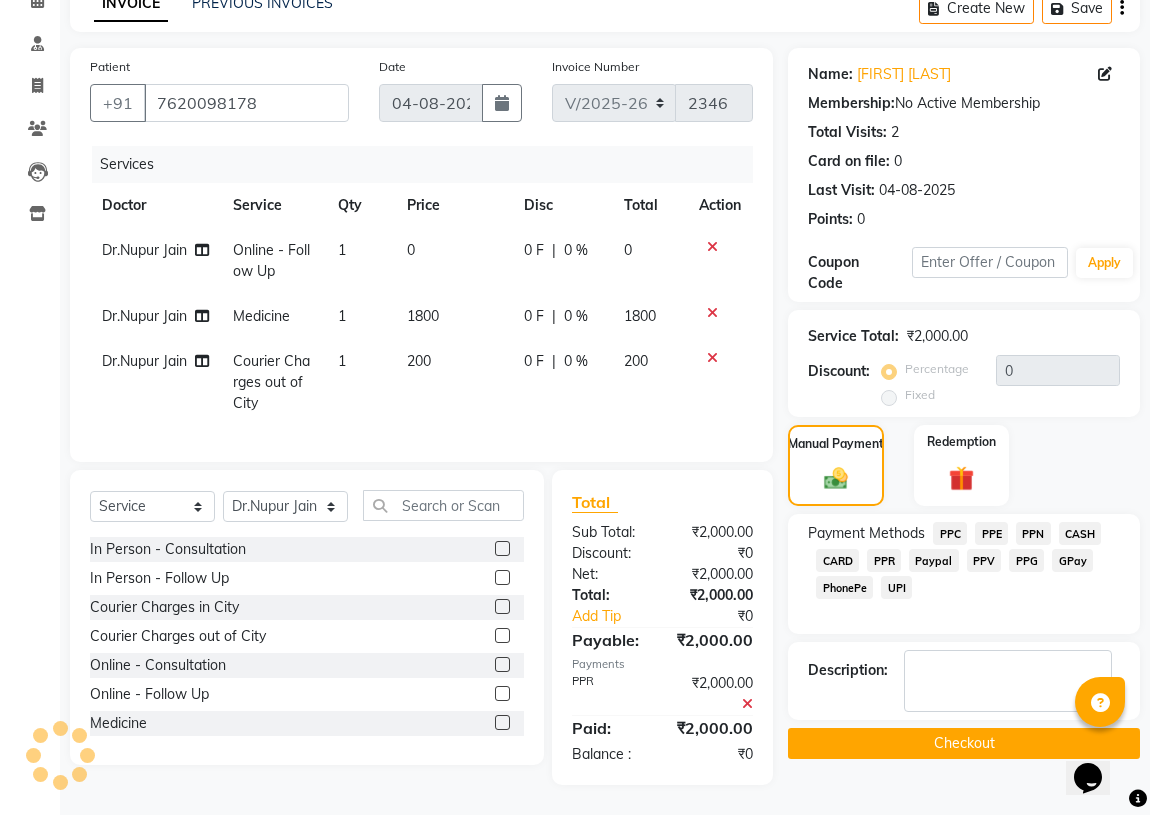 click on "Checkout" 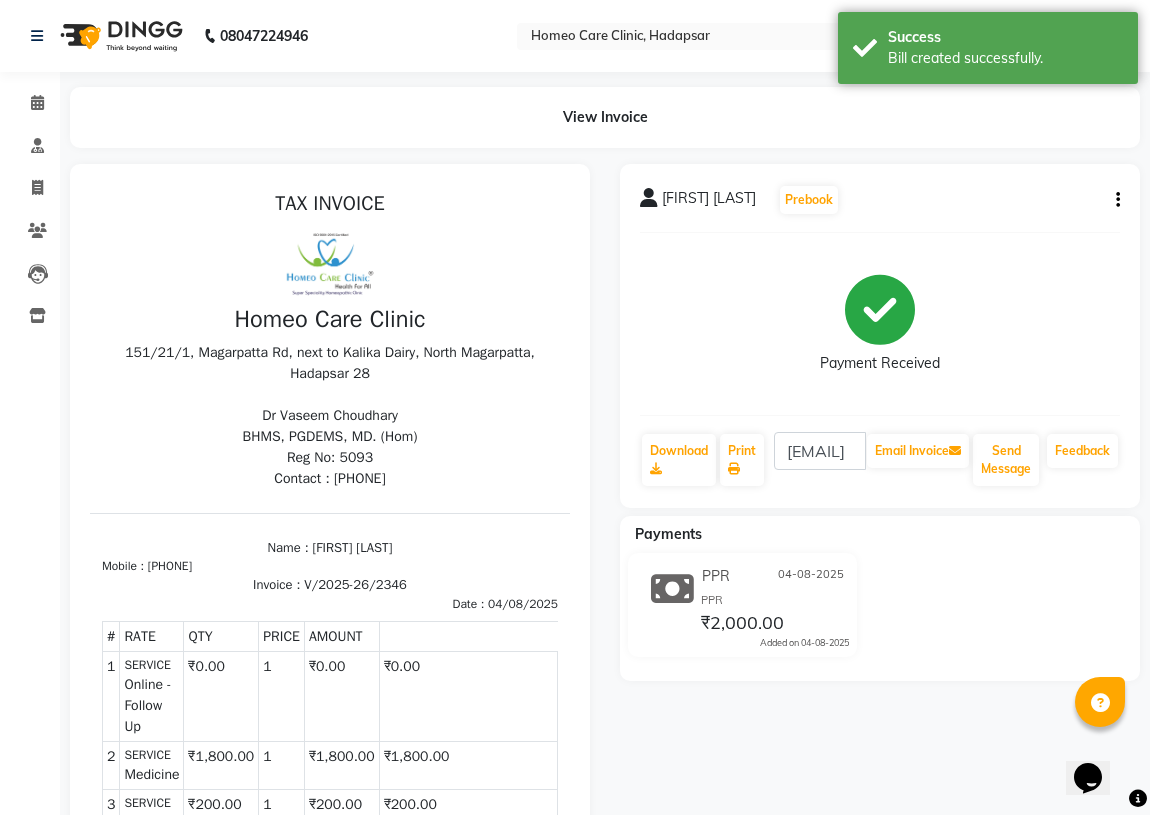 scroll, scrollTop: 0, scrollLeft: 0, axis: both 